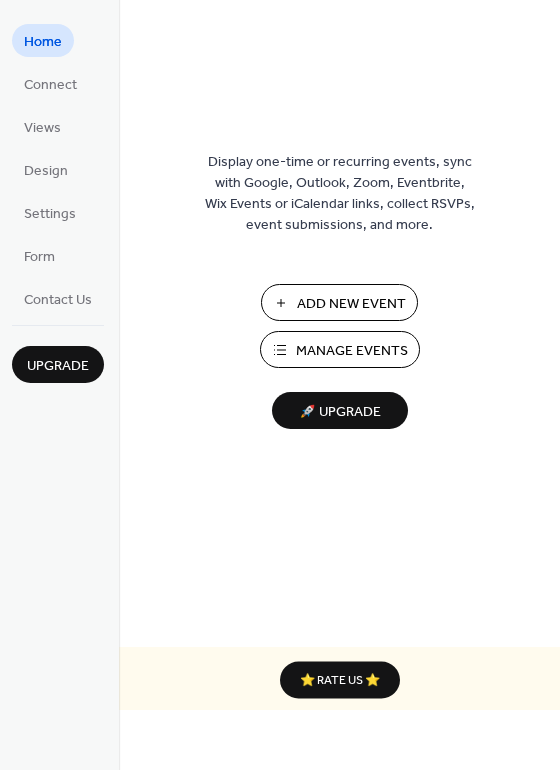 scroll, scrollTop: 0, scrollLeft: 0, axis: both 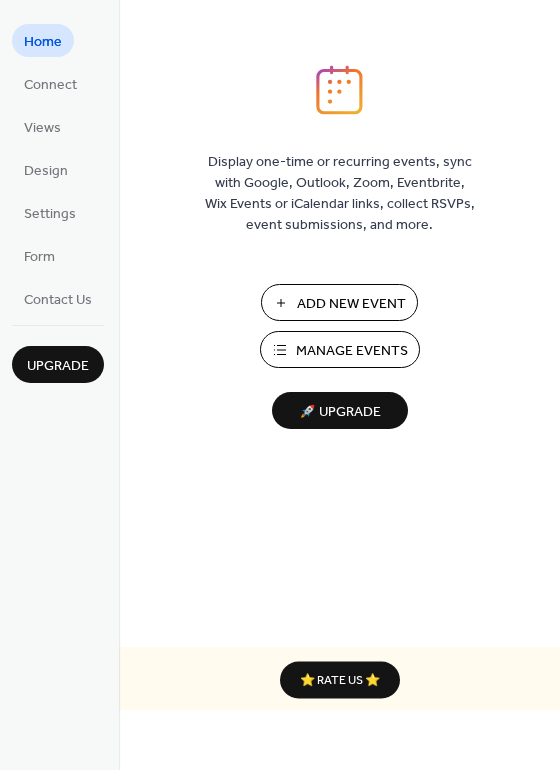 click on "Manage Events" at bounding box center (352, 351) 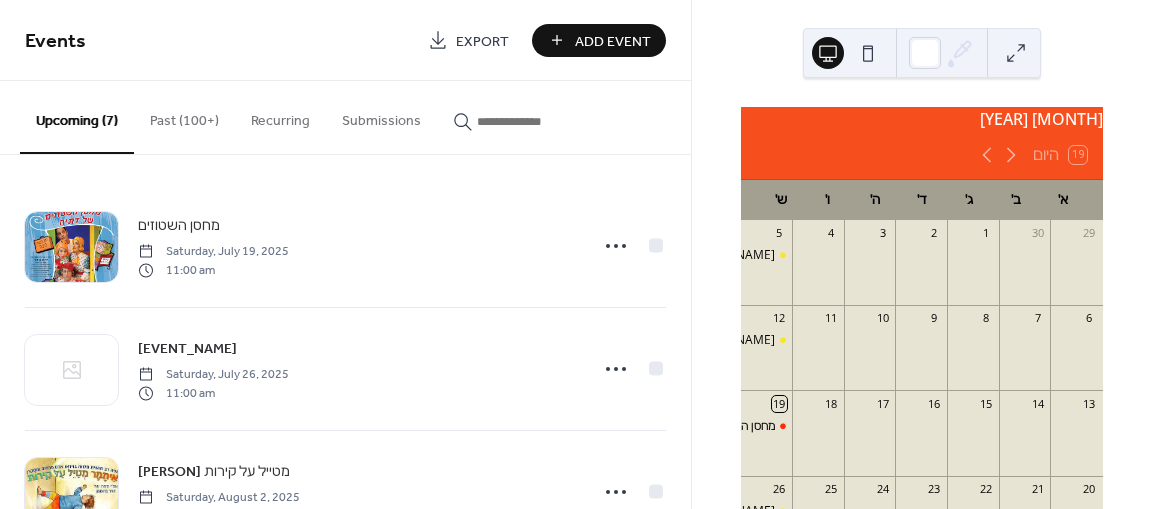 scroll, scrollTop: 0, scrollLeft: 0, axis: both 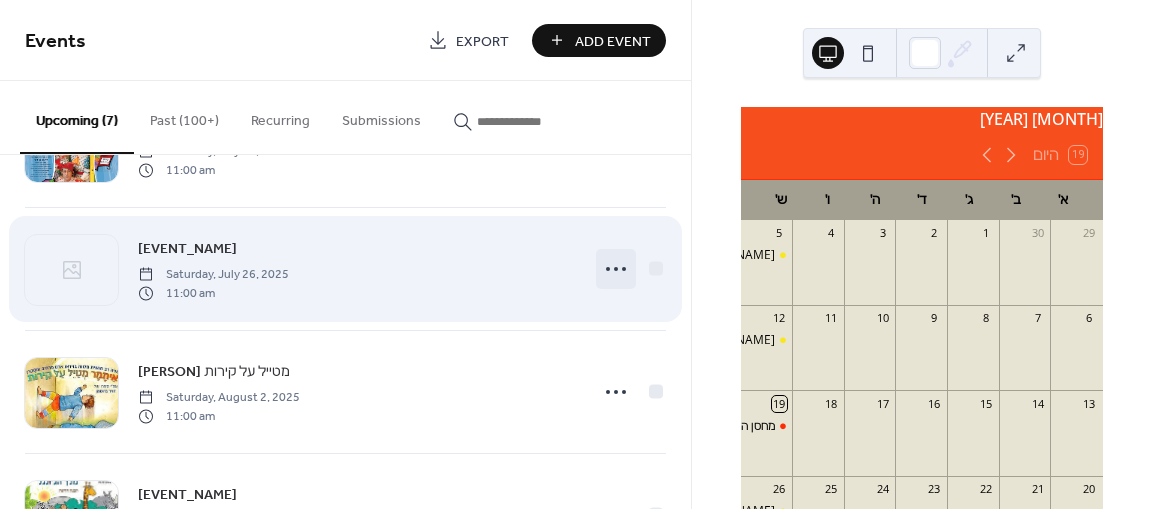 click 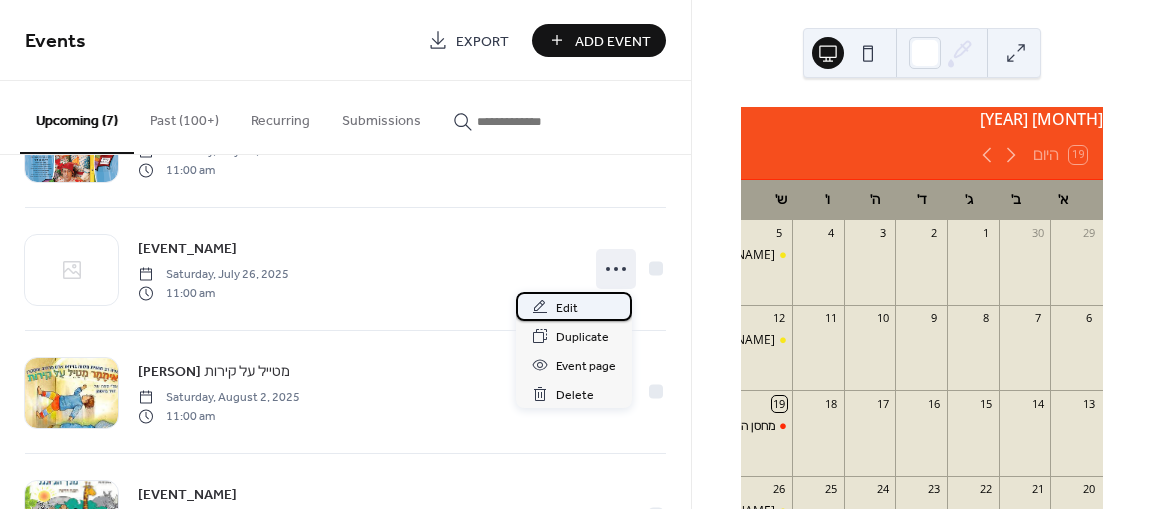 click on "Edit" at bounding box center (574, 306) 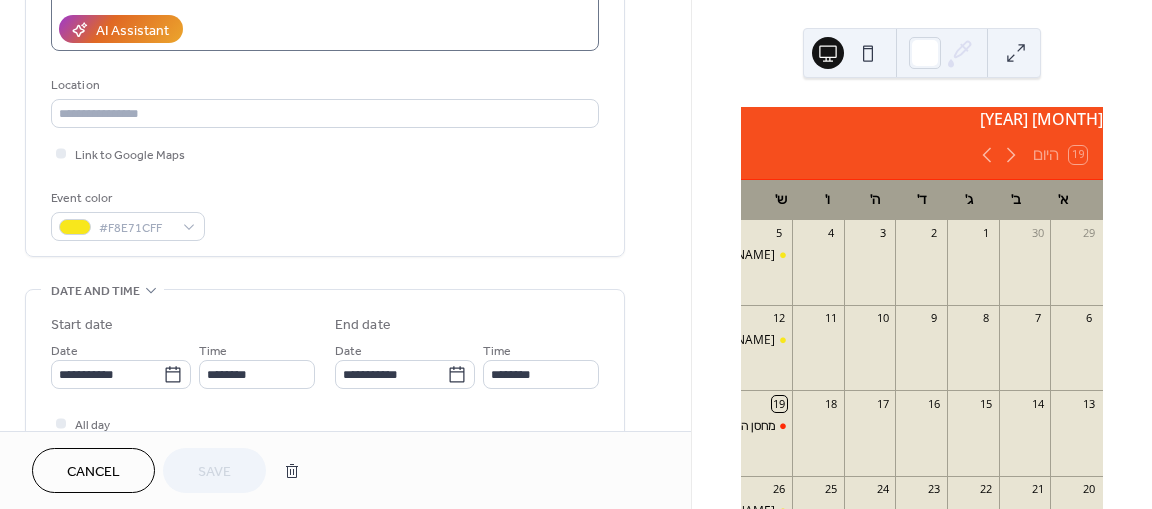 scroll, scrollTop: 400, scrollLeft: 0, axis: vertical 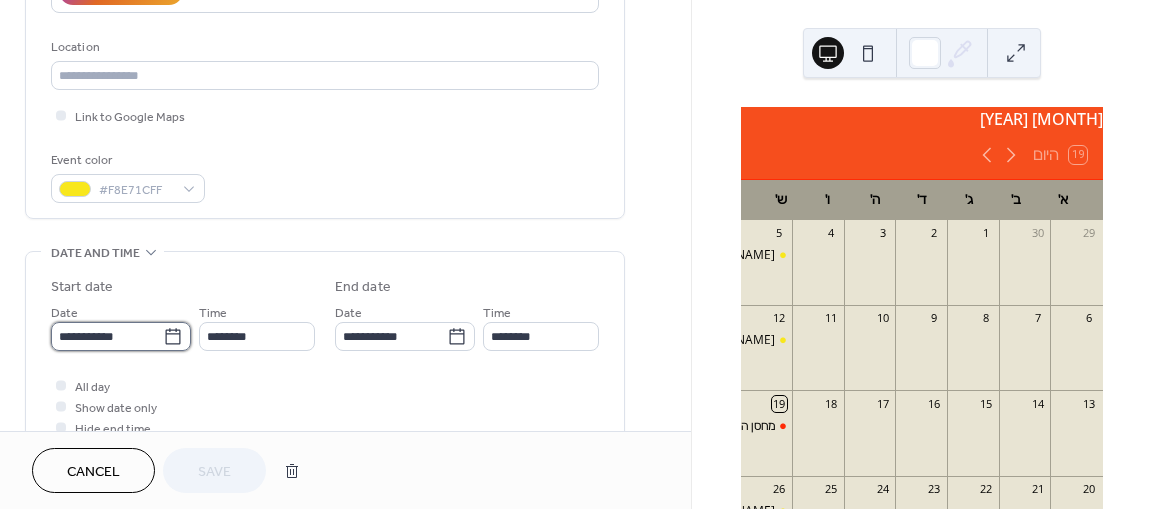 click on "**********" at bounding box center (107, 336) 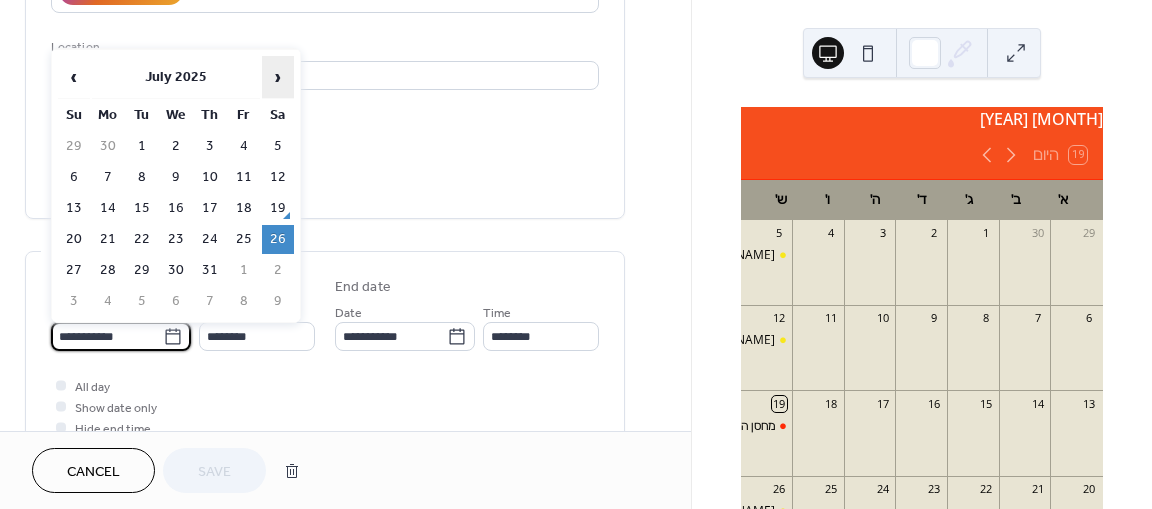 click on "›" at bounding box center (278, 77) 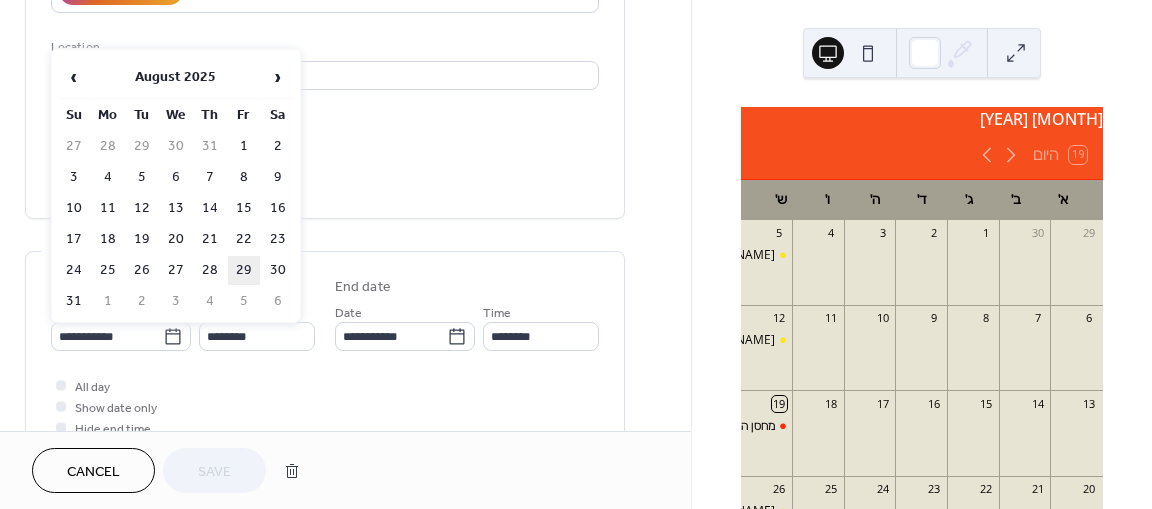 click on "29" at bounding box center (244, 270) 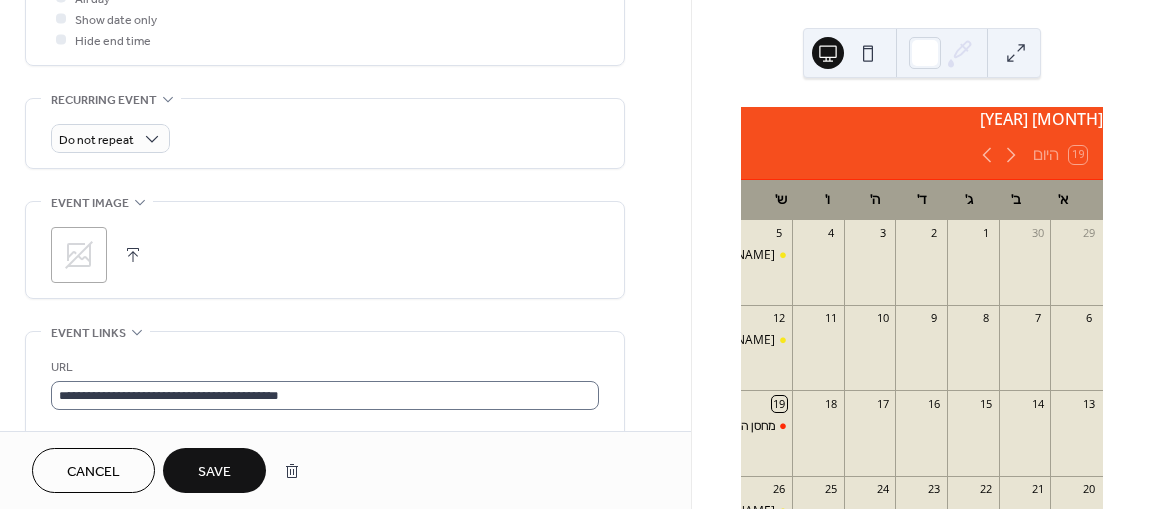 scroll, scrollTop: 800, scrollLeft: 0, axis: vertical 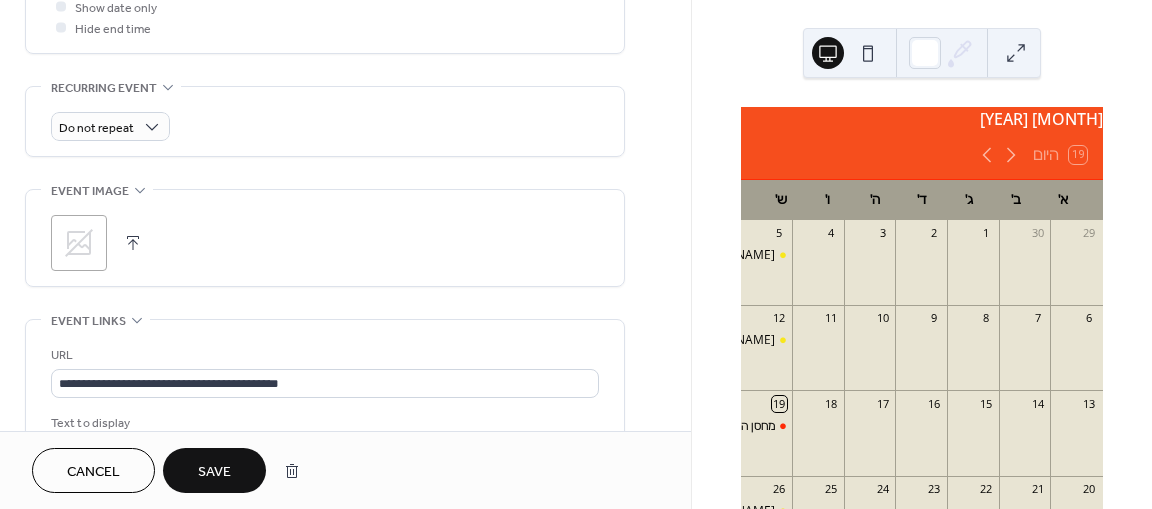 click 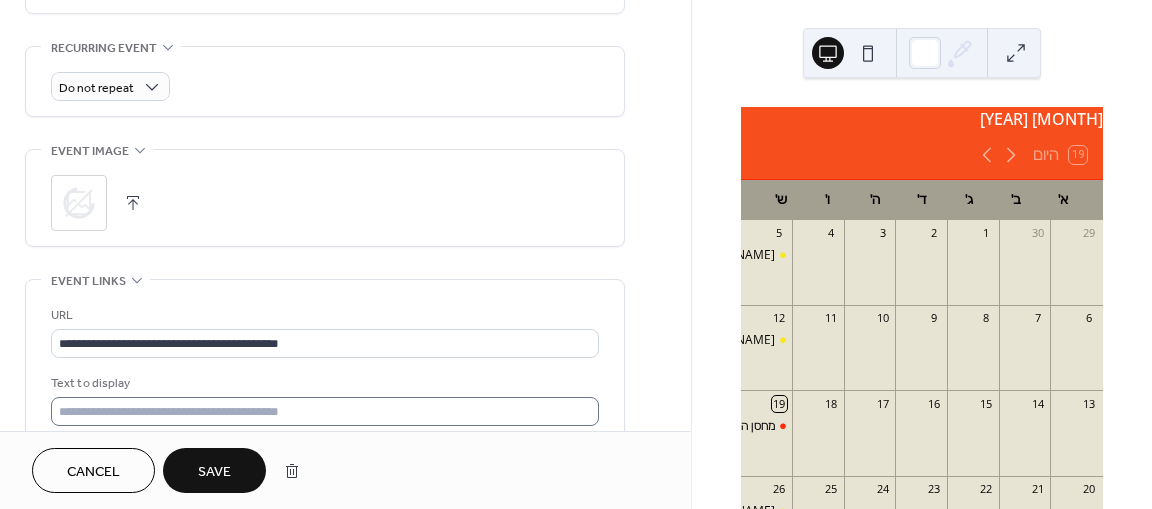 scroll, scrollTop: 900, scrollLeft: 0, axis: vertical 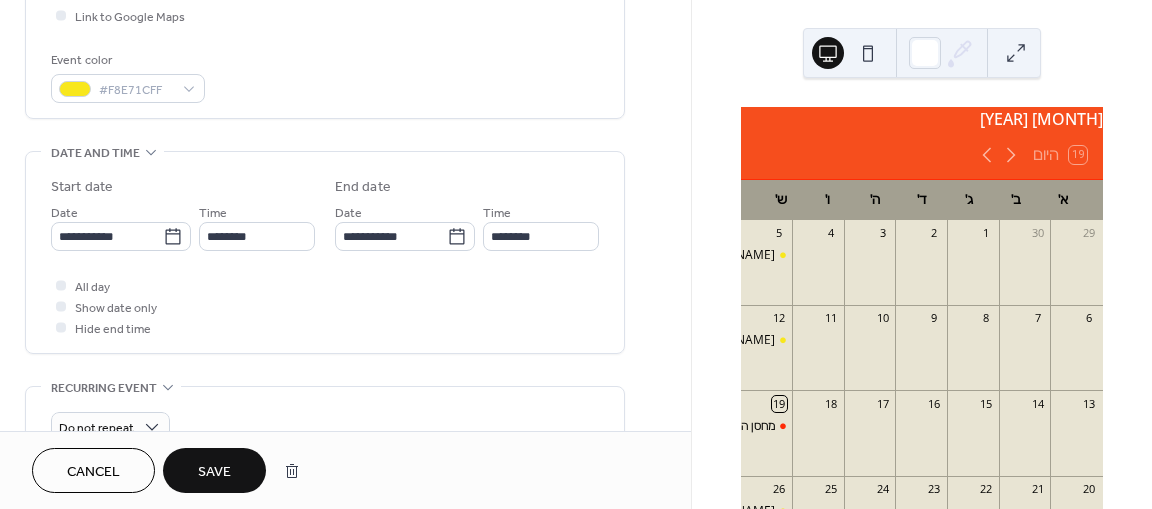 click on "Save" at bounding box center (214, 472) 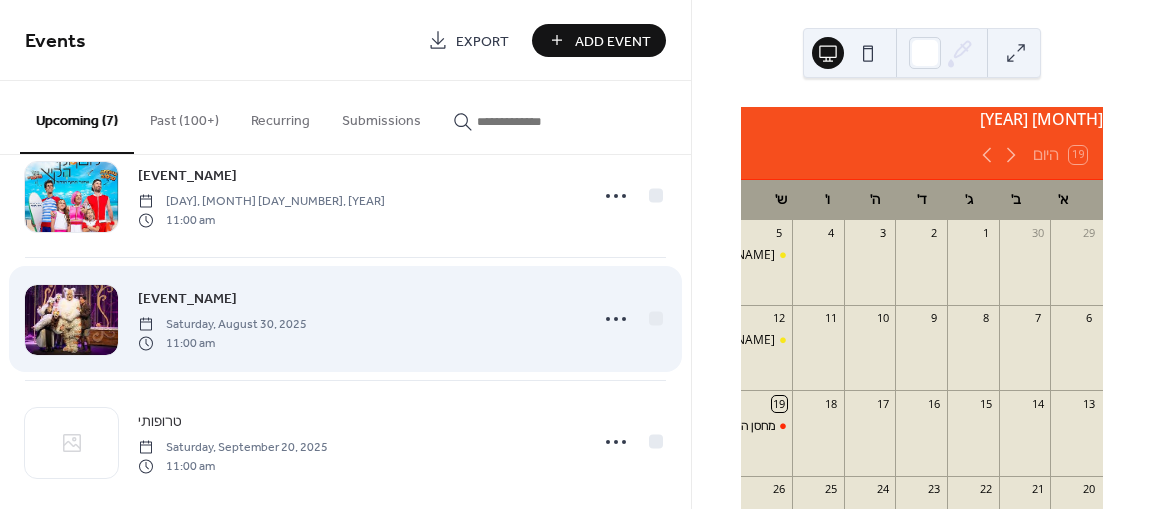 scroll, scrollTop: 562, scrollLeft: 0, axis: vertical 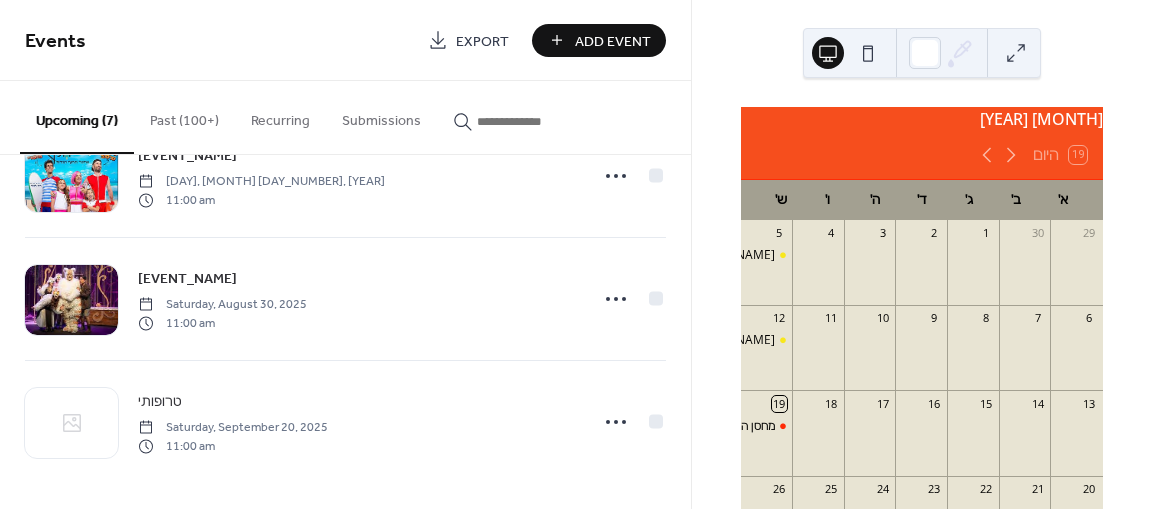 click on "Add Event" at bounding box center (613, 41) 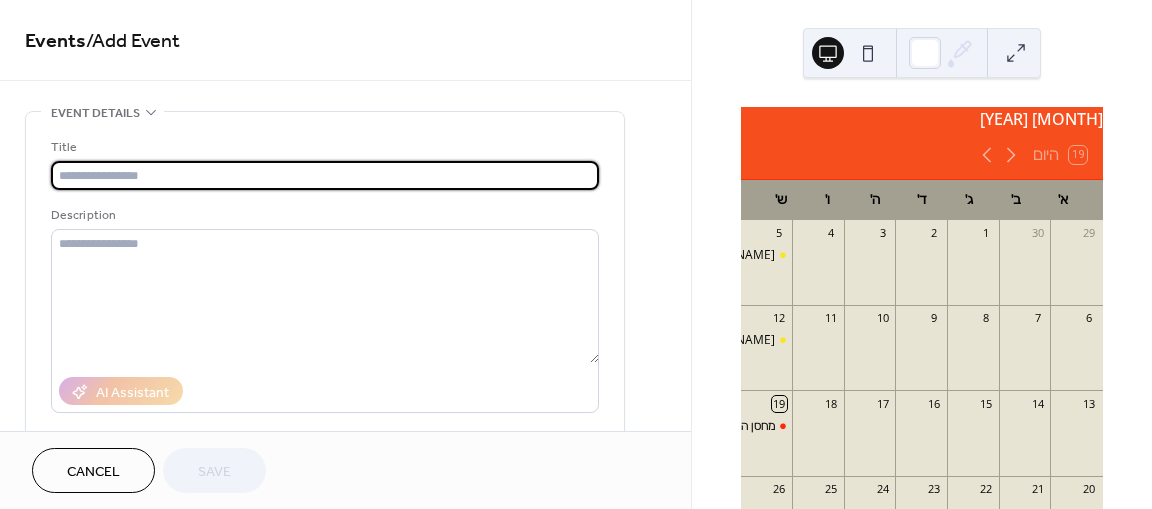 paste on "**********" 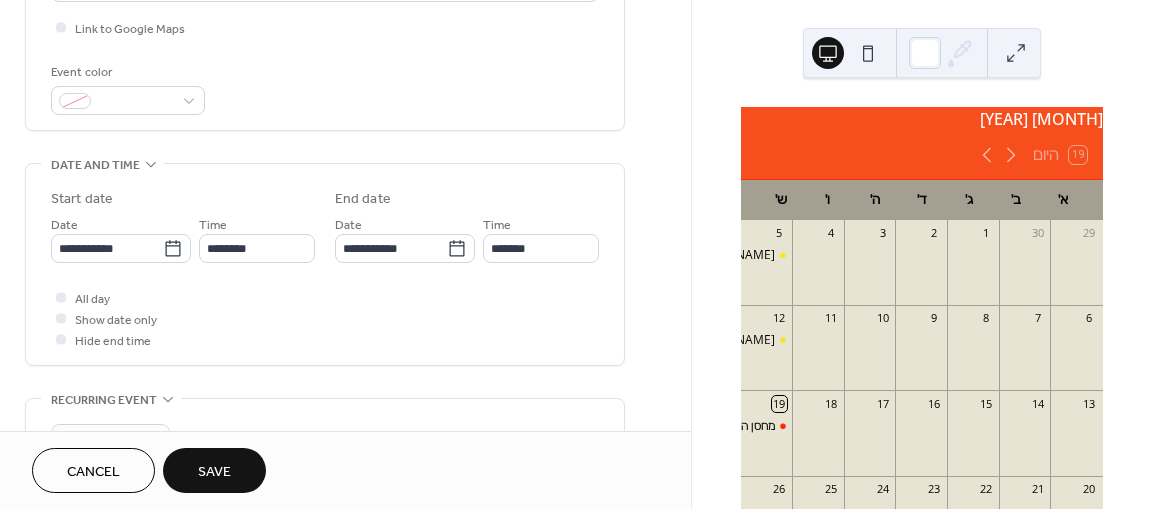 scroll, scrollTop: 600, scrollLeft: 0, axis: vertical 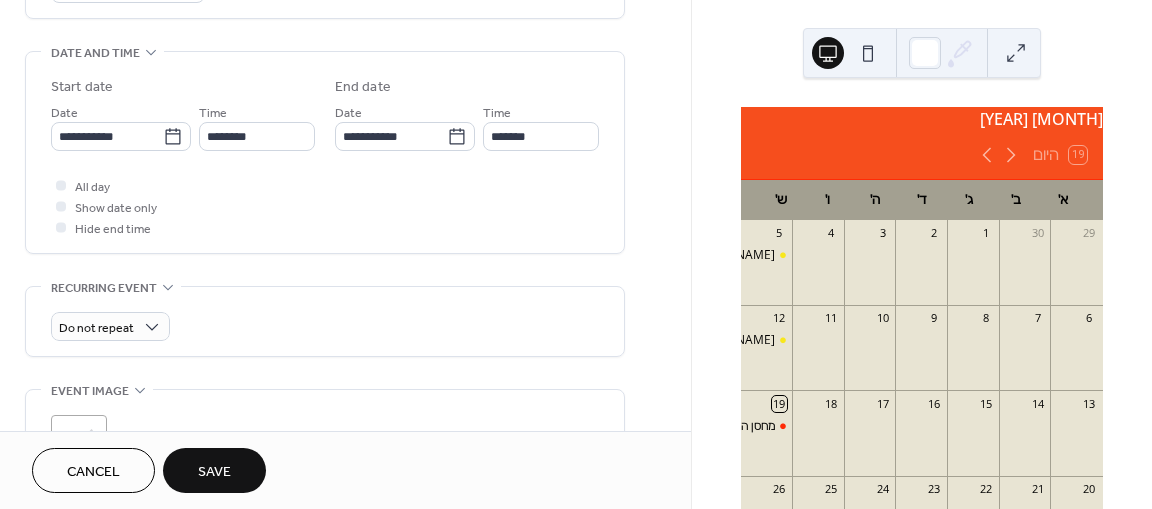 type on "**********" 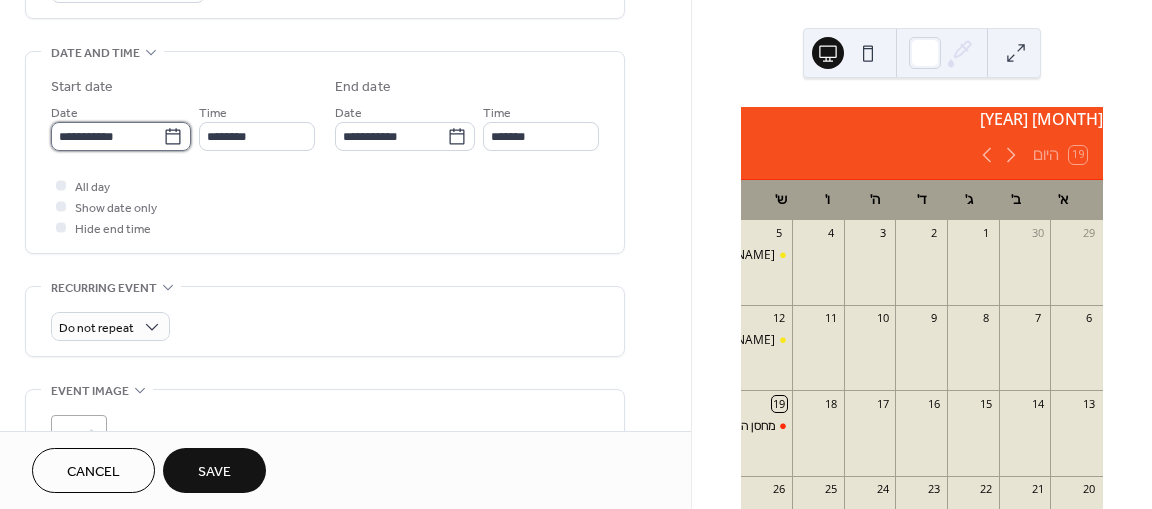 click on "**********" at bounding box center (107, 136) 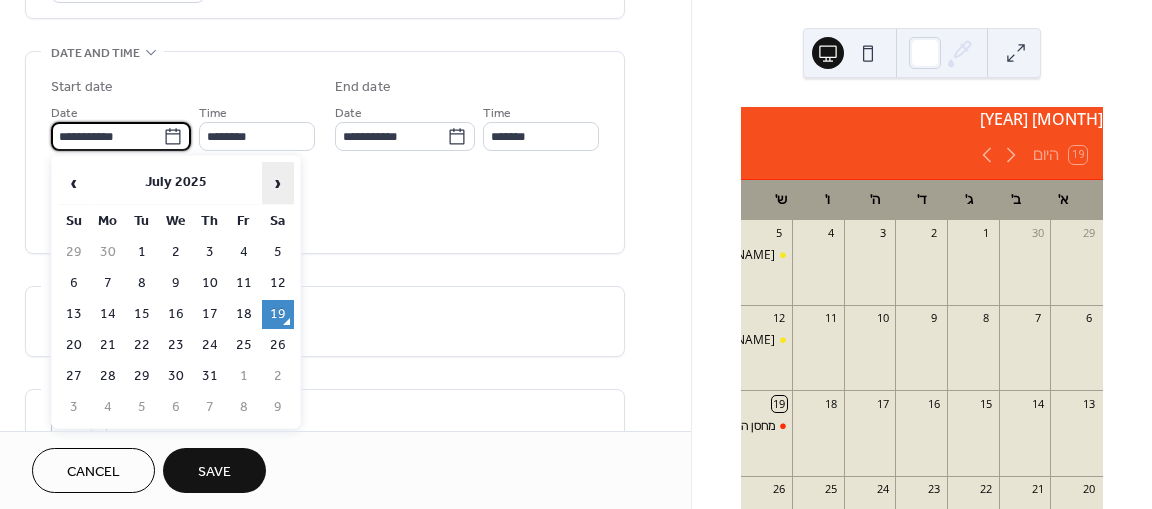 click on "›" at bounding box center [278, 183] 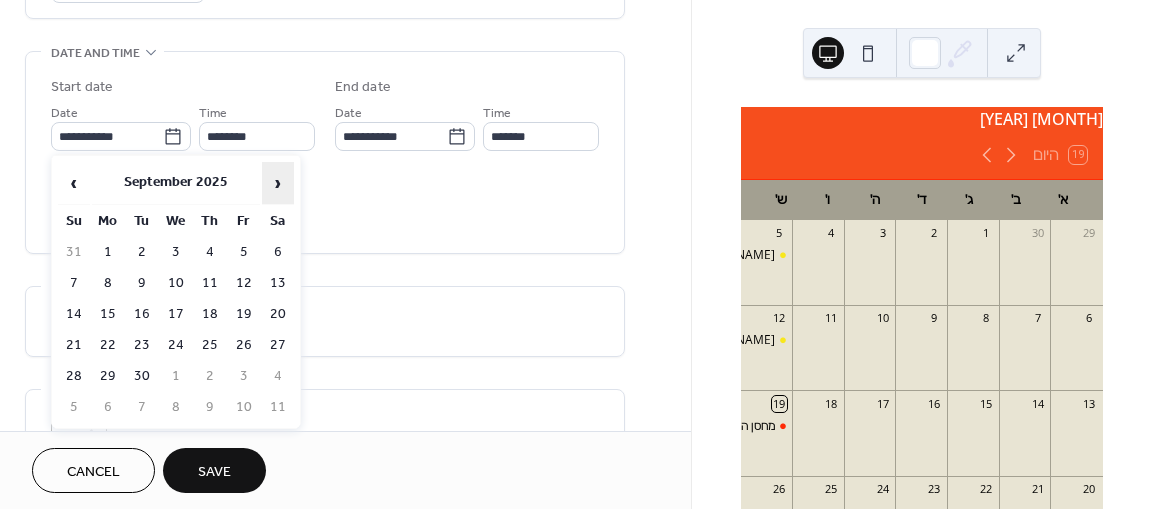 click on "›" at bounding box center (278, 183) 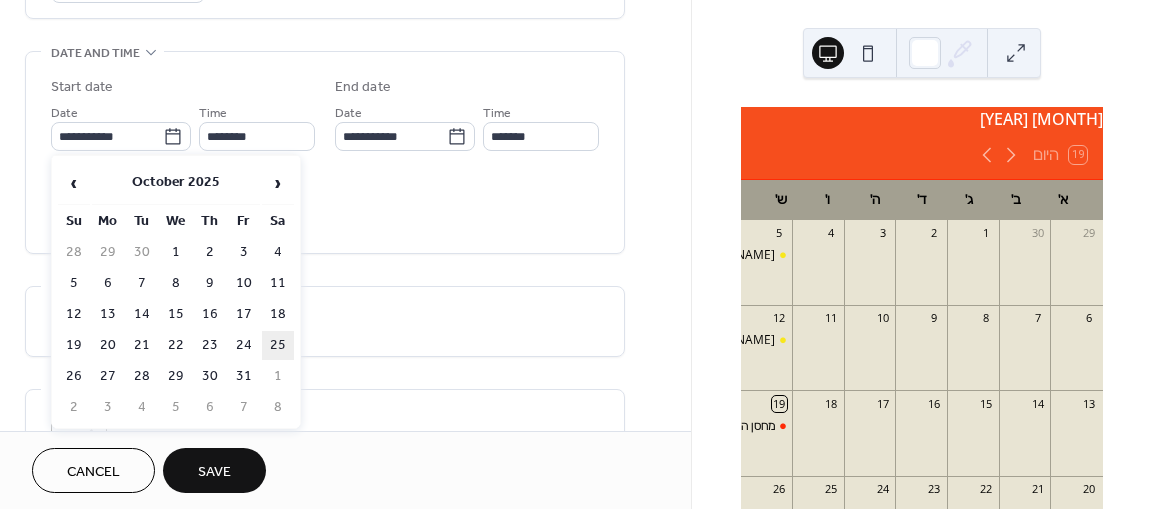 click on "25" at bounding box center (278, 345) 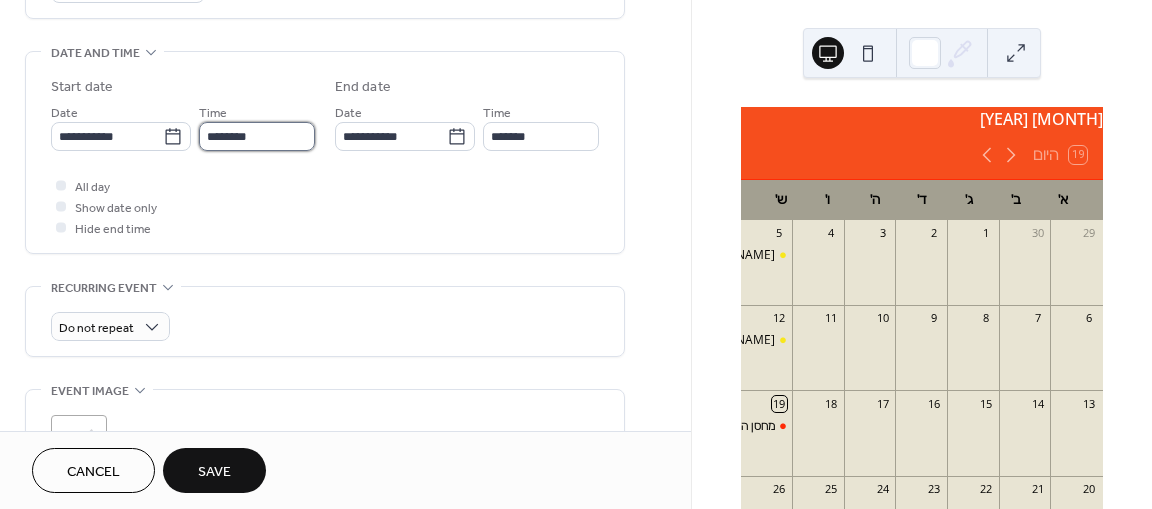 click on "********" at bounding box center [257, 136] 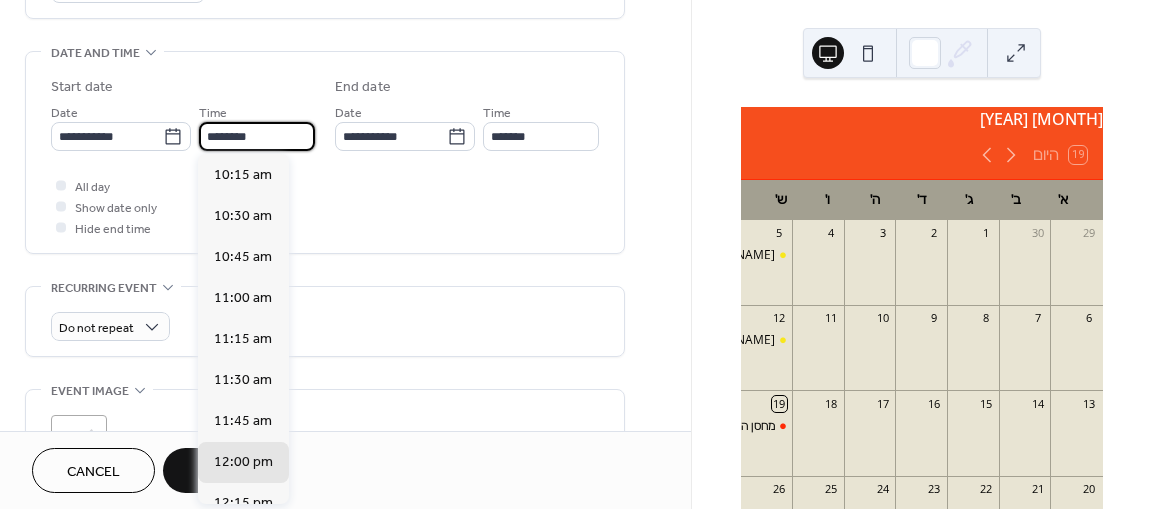 scroll, scrollTop: 1668, scrollLeft: 0, axis: vertical 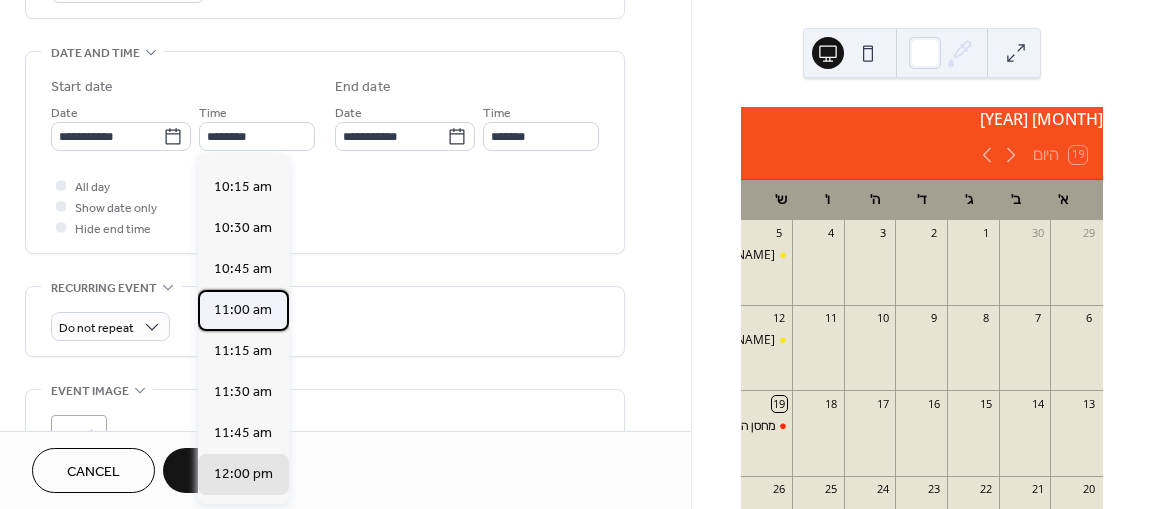 click on "11:00 am" at bounding box center [243, 309] 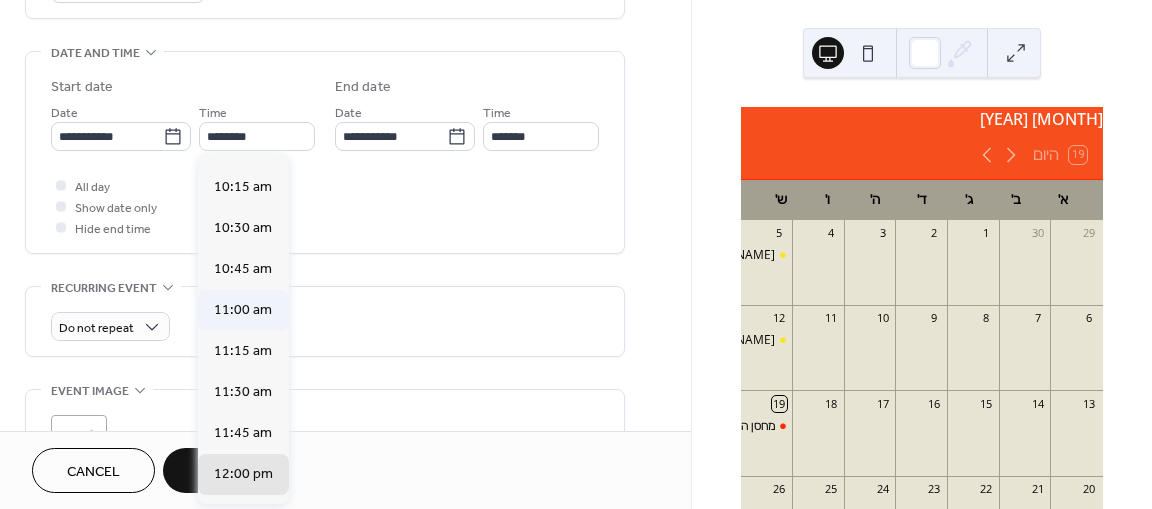 type on "********" 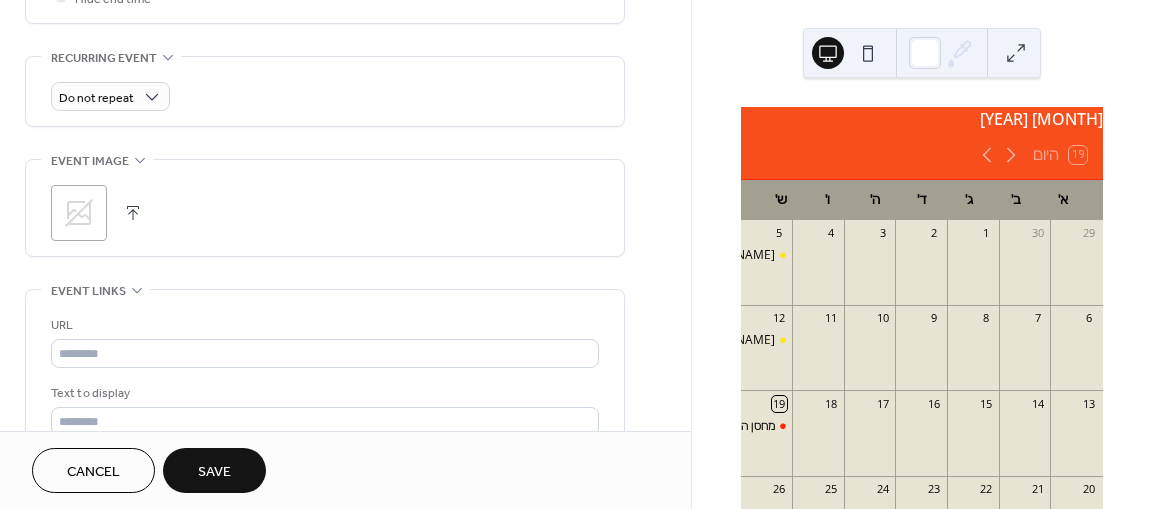 scroll, scrollTop: 900, scrollLeft: 0, axis: vertical 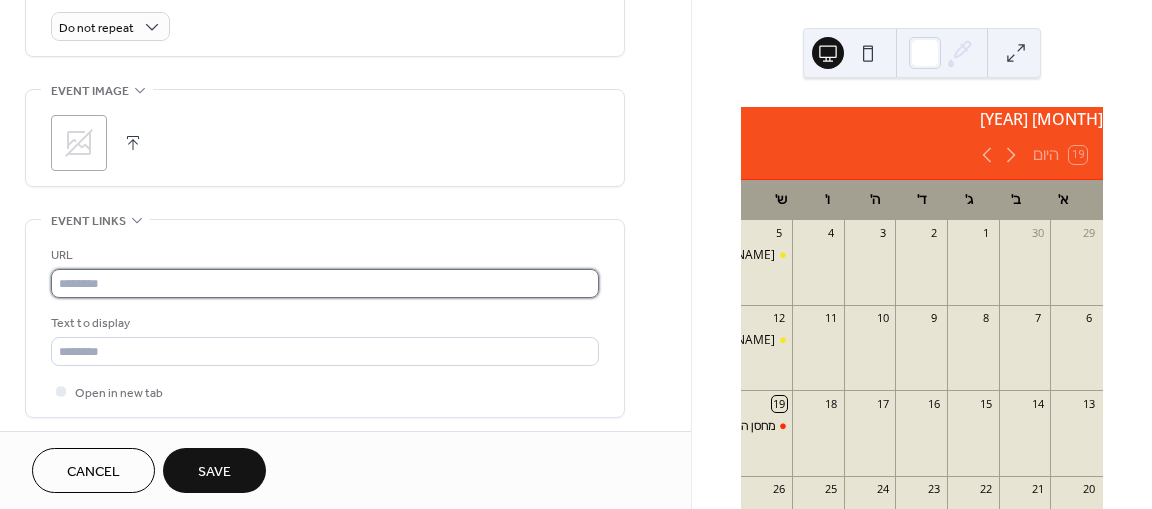 click at bounding box center (325, 283) 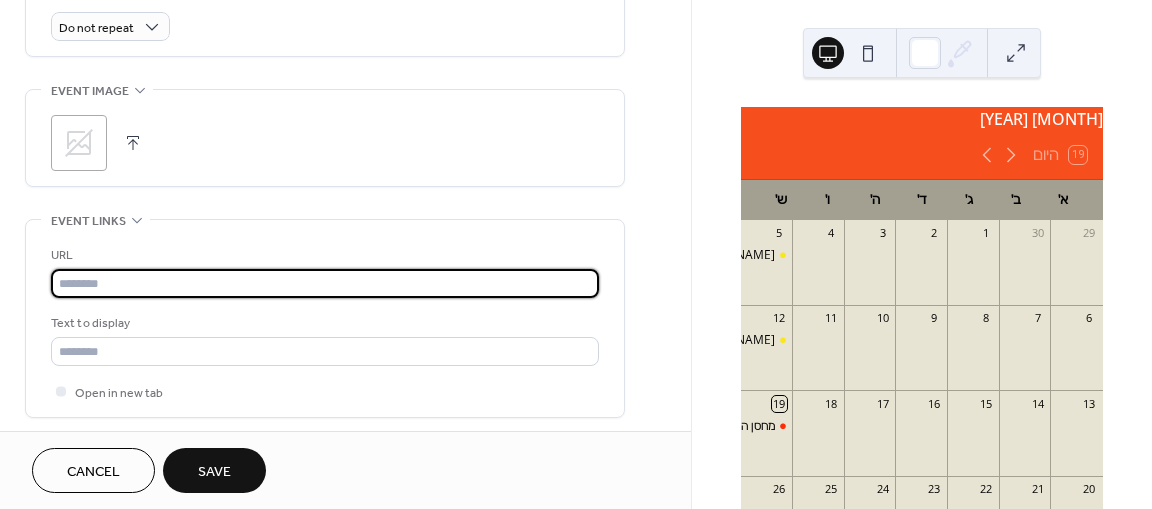 paste on "**********" 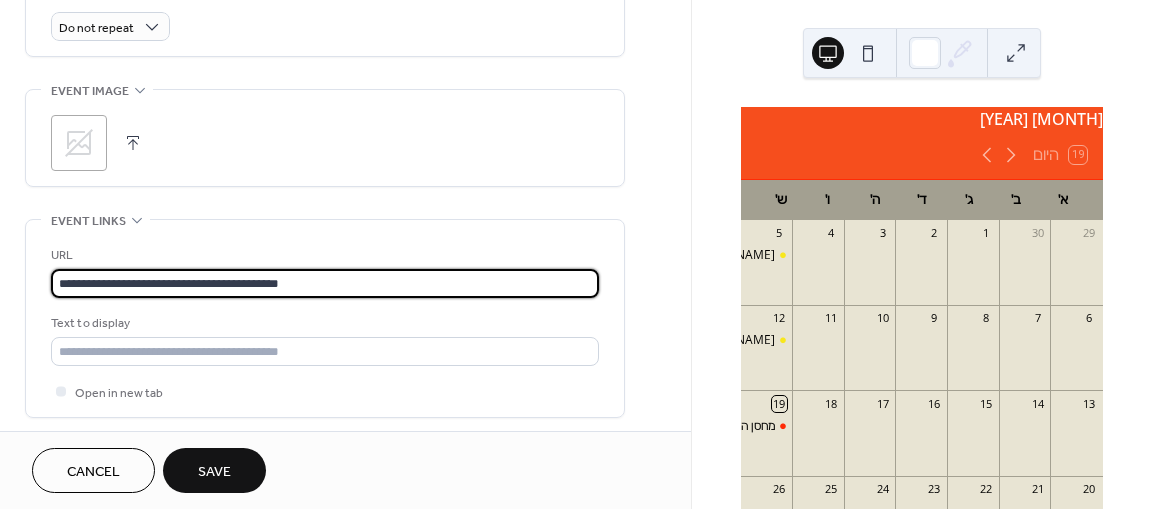 type on "**********" 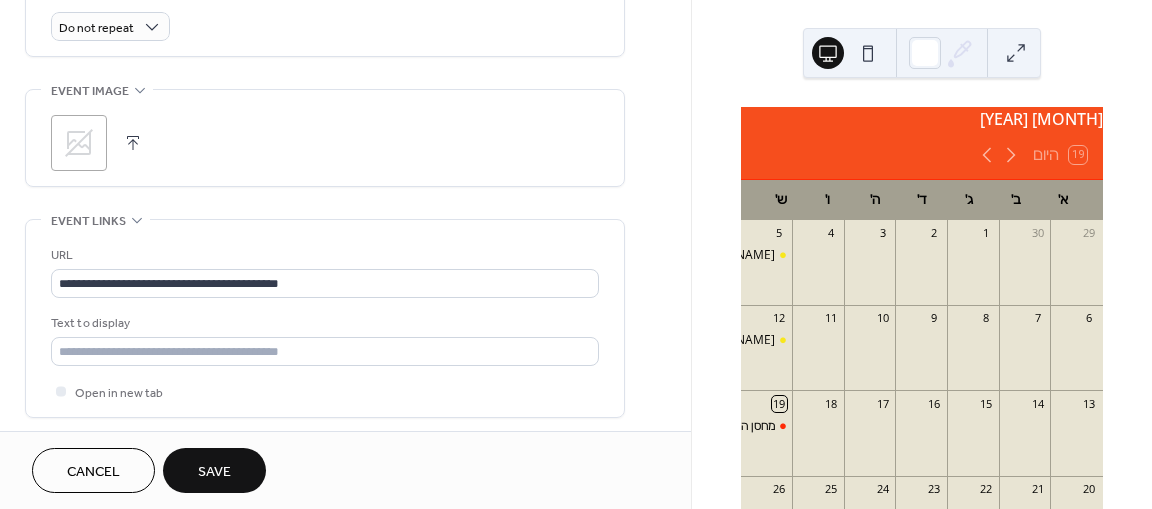 click on ";" at bounding box center [79, 143] 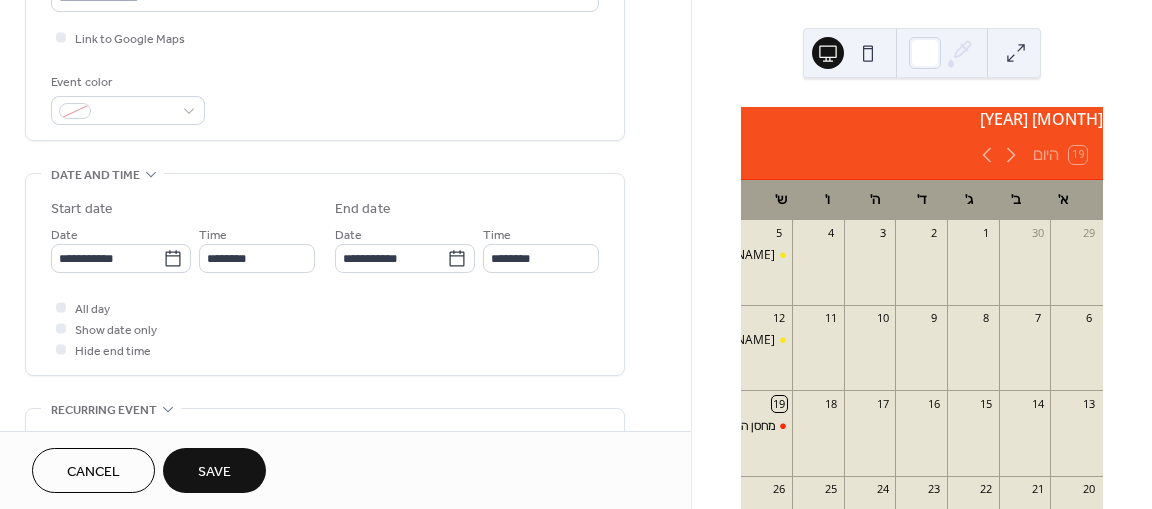 scroll, scrollTop: 433, scrollLeft: 0, axis: vertical 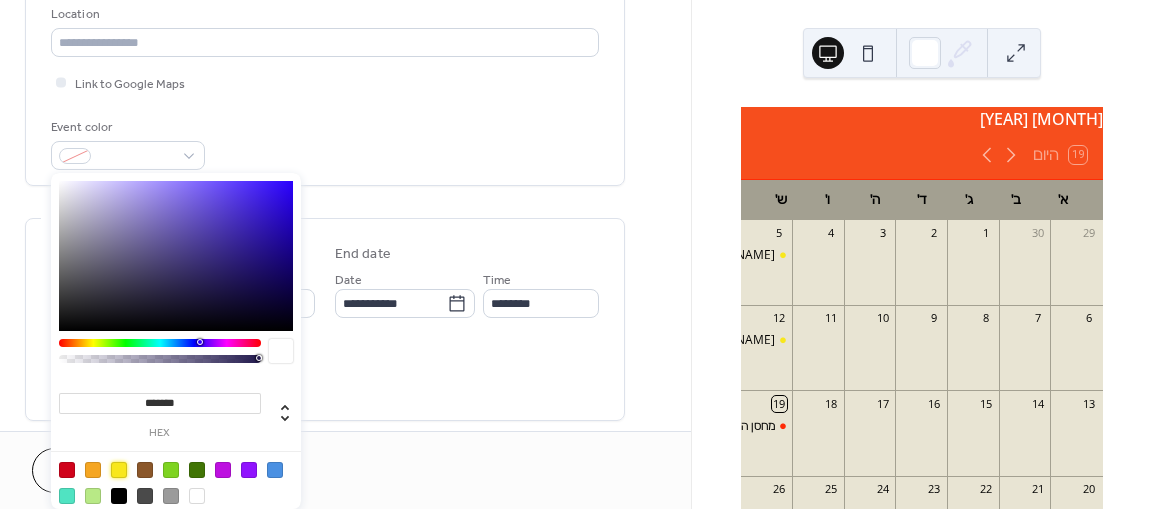 click at bounding box center [119, 470] 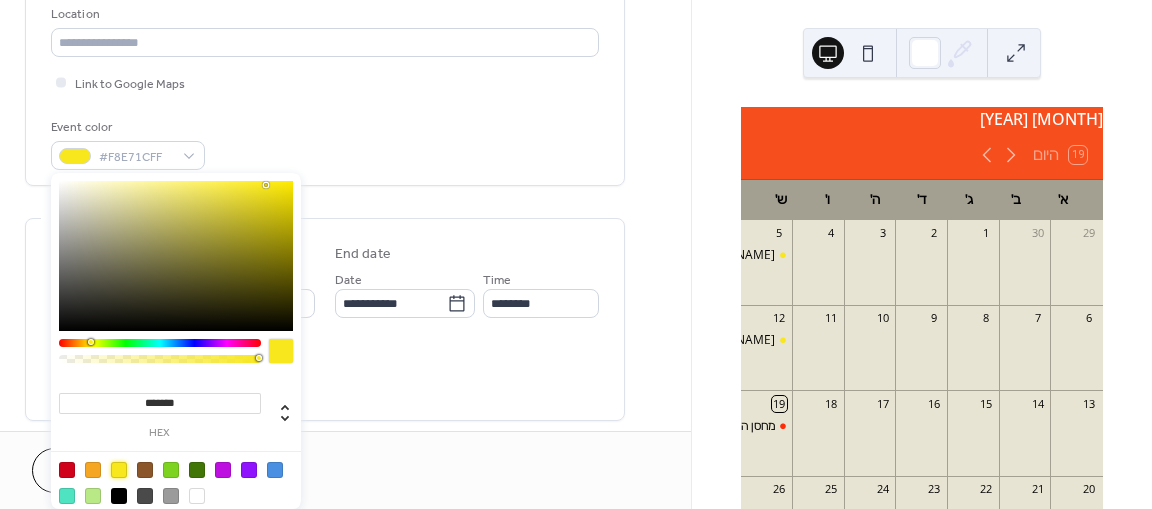 click on "Cancel Save" at bounding box center (345, 470) 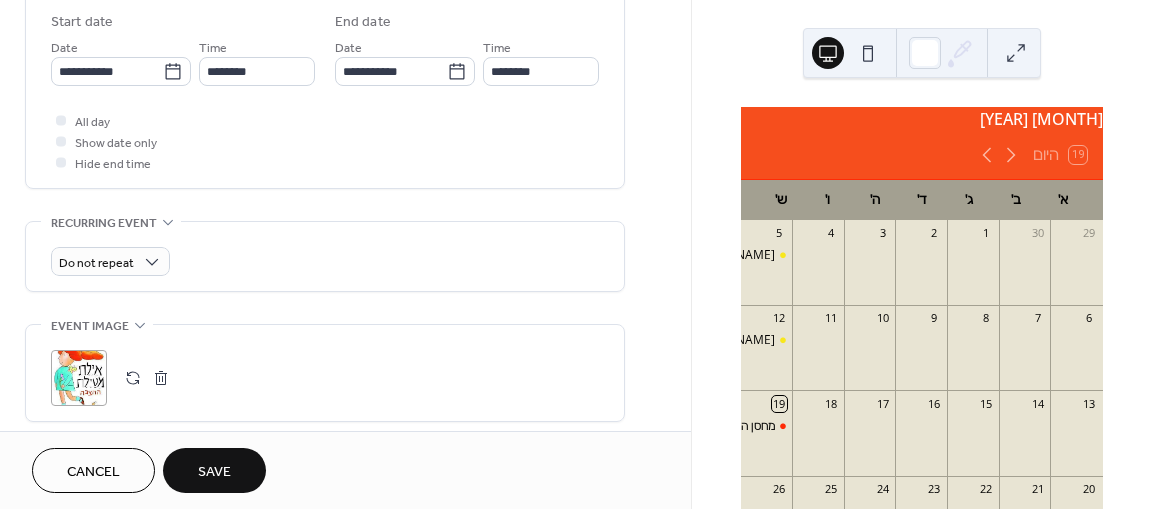 scroll, scrollTop: 933, scrollLeft: 0, axis: vertical 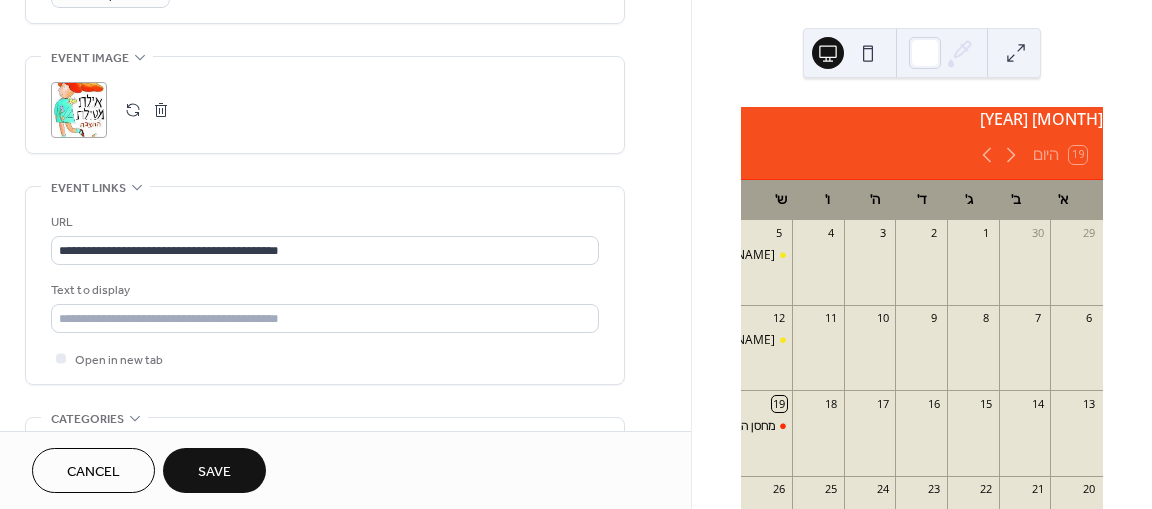 click on "Save" at bounding box center (214, 472) 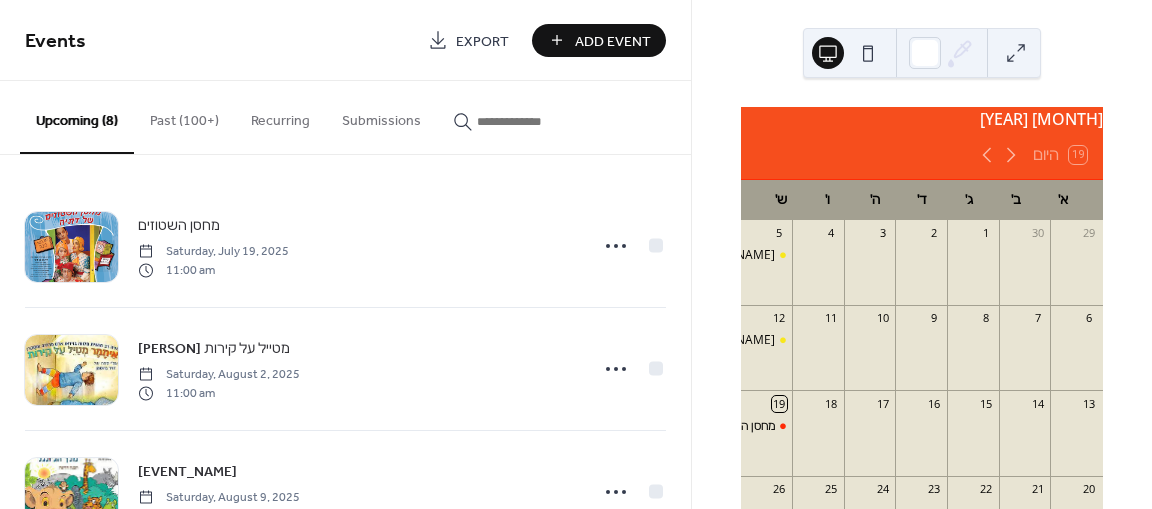 click on "Add Event" at bounding box center [599, 40] 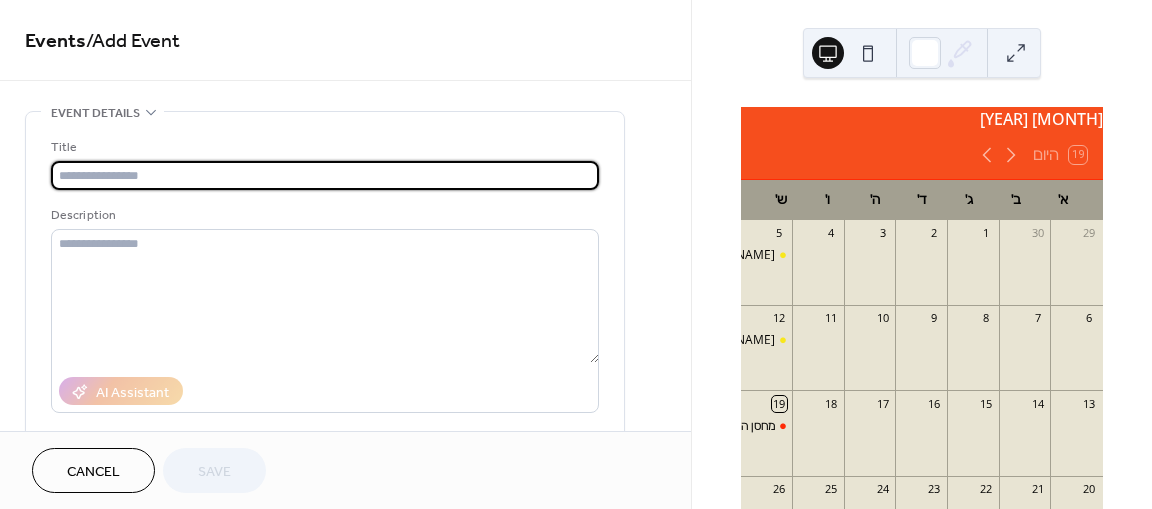 paste on "****" 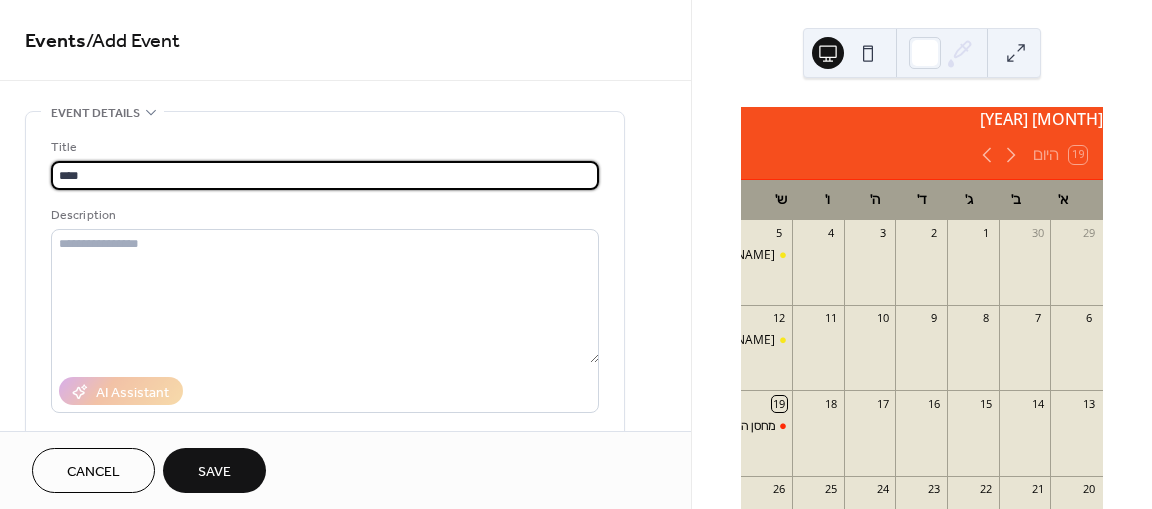 click on "****" at bounding box center [325, 175] 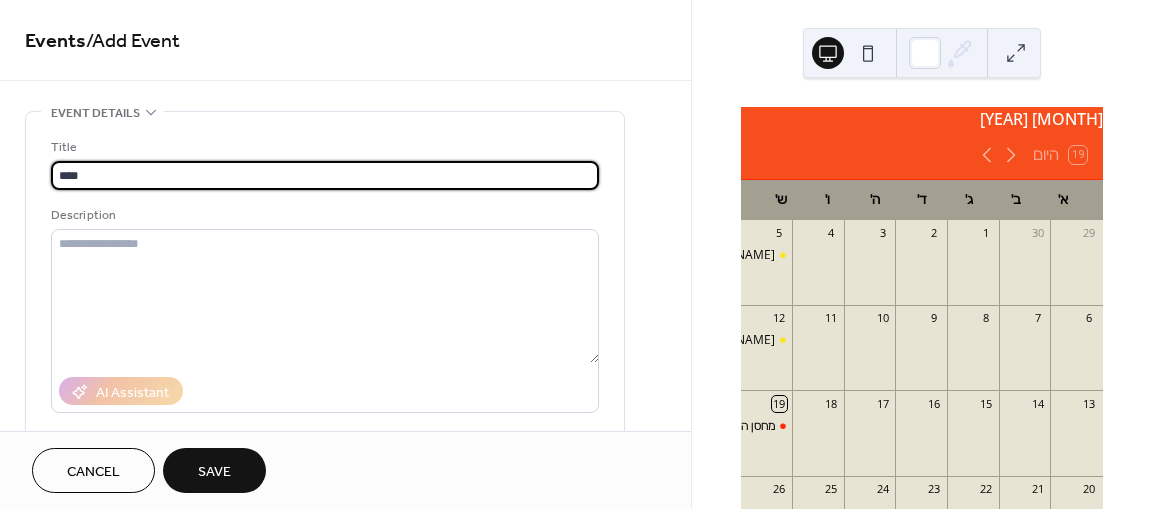 paste on "*******" 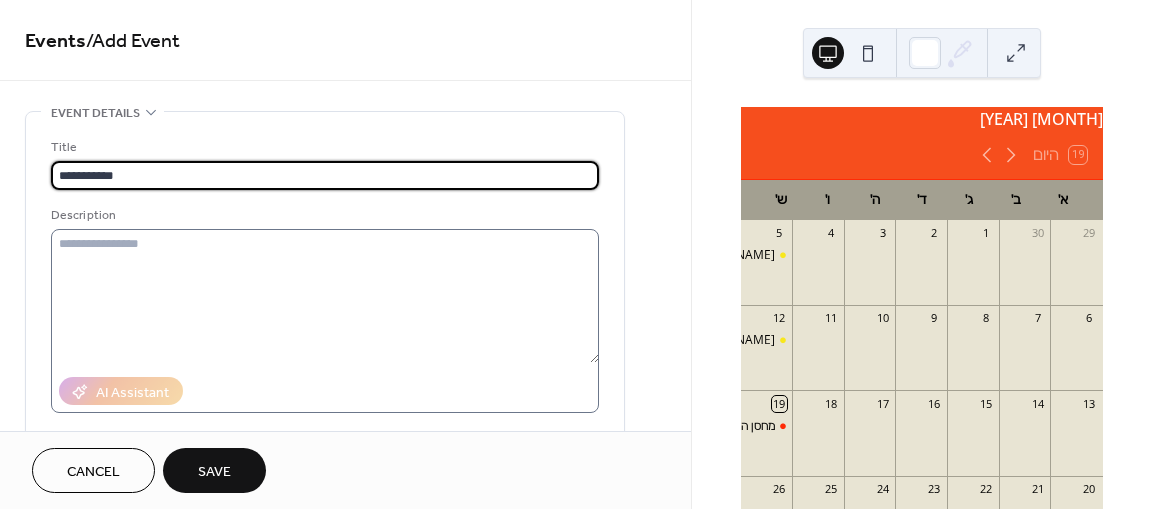 type on "**********" 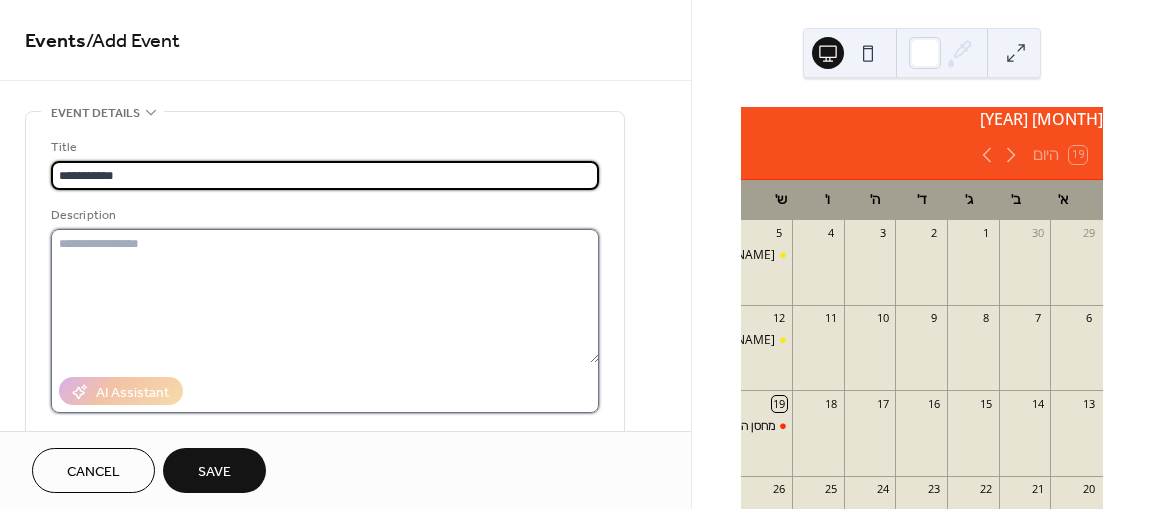 click at bounding box center [325, 296] 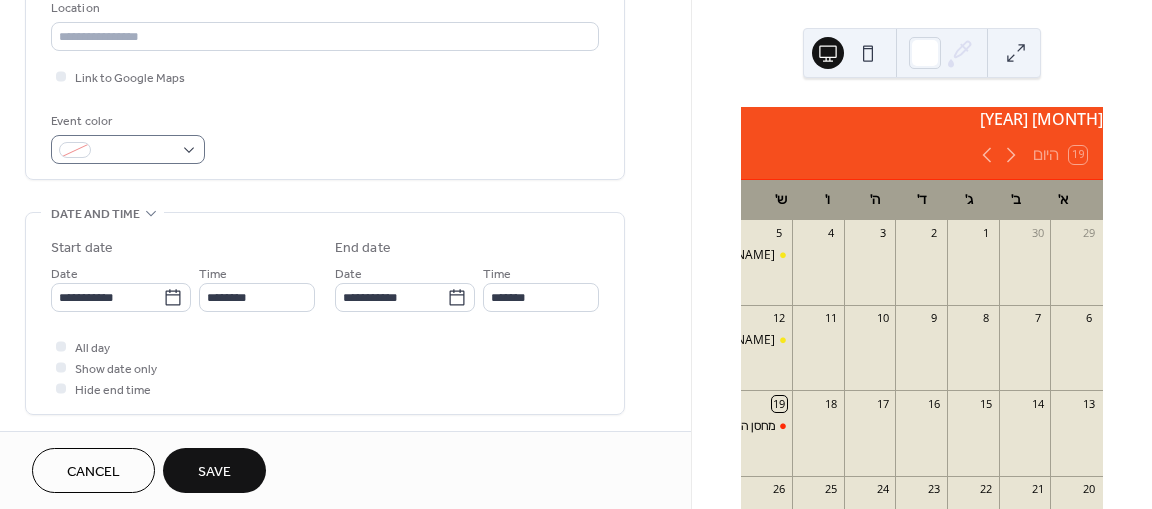 scroll, scrollTop: 400, scrollLeft: 0, axis: vertical 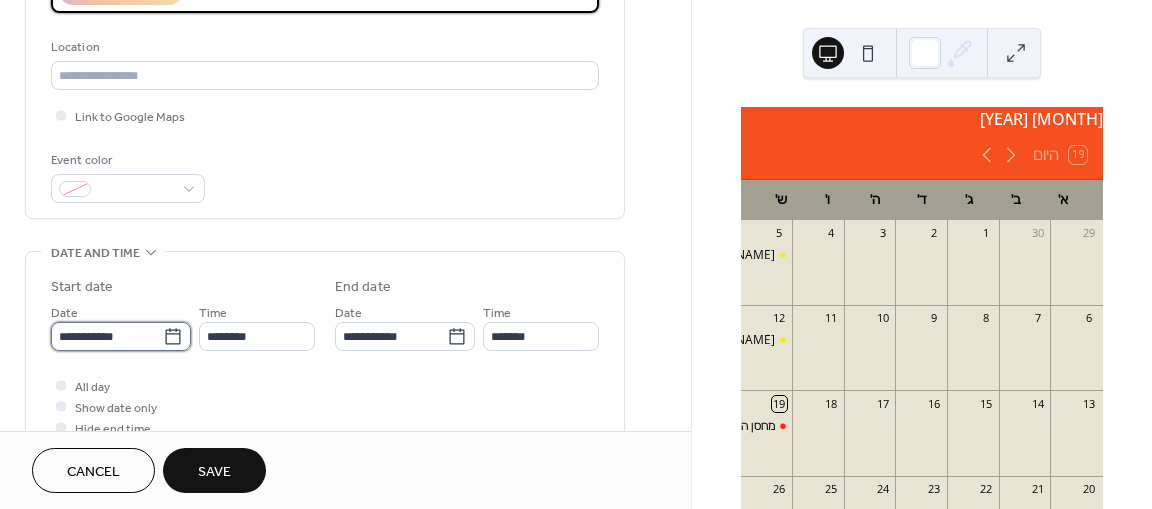 click on "**********" at bounding box center (107, 336) 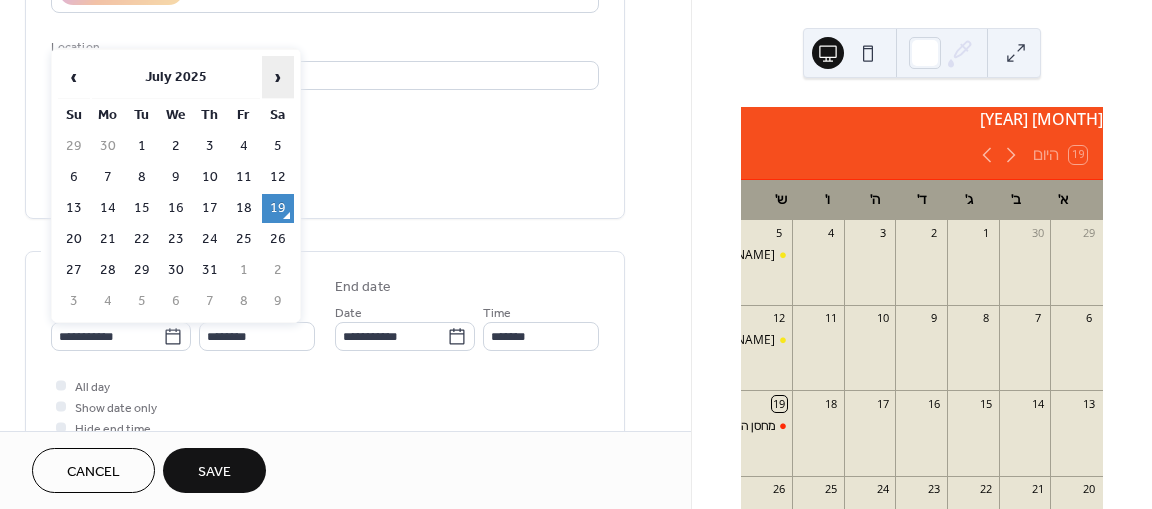 click on "›" at bounding box center [278, 77] 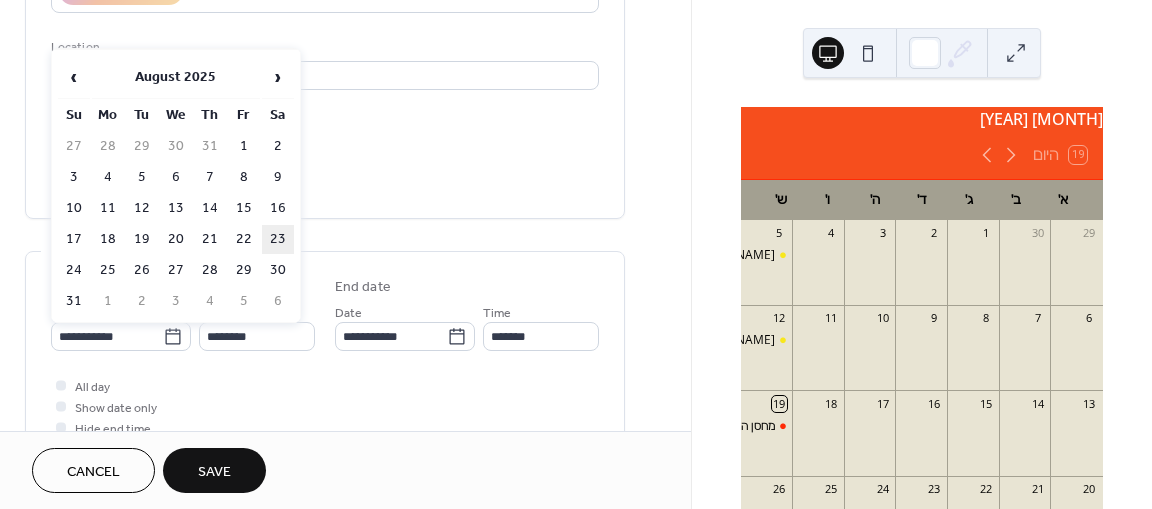 click on "23" at bounding box center [278, 239] 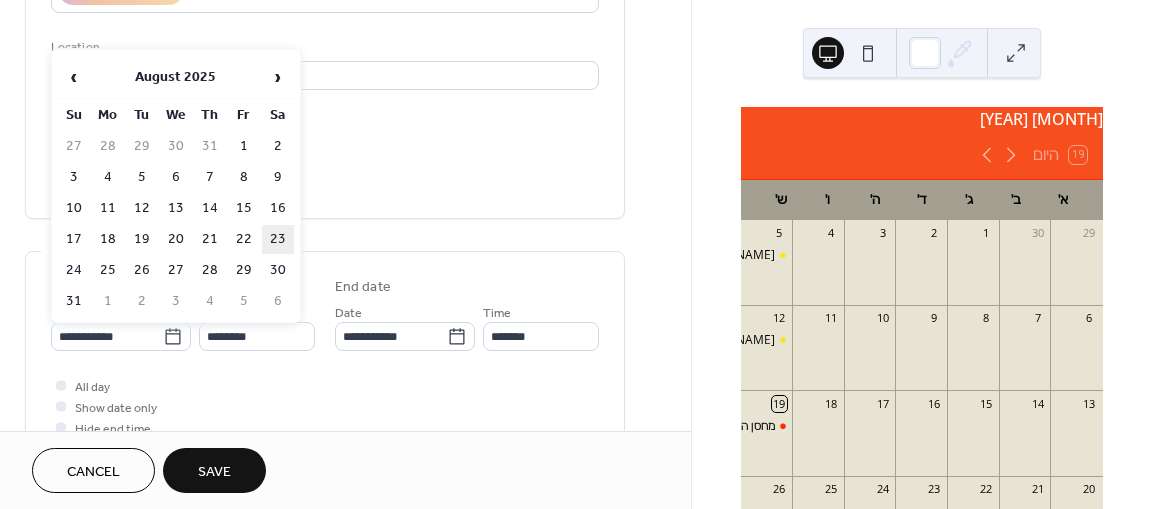 type on "**********" 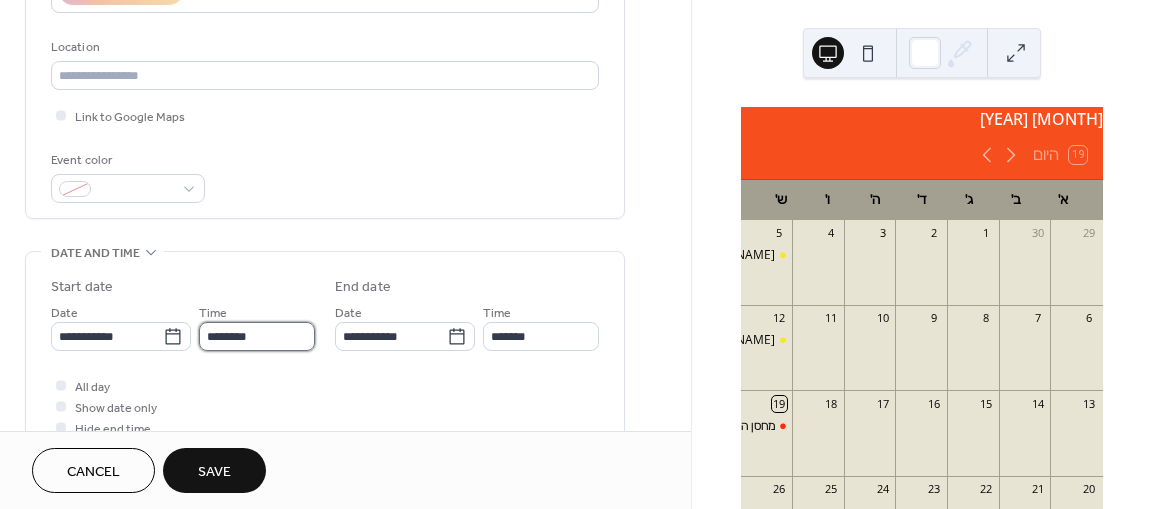 click on "********" at bounding box center [257, 336] 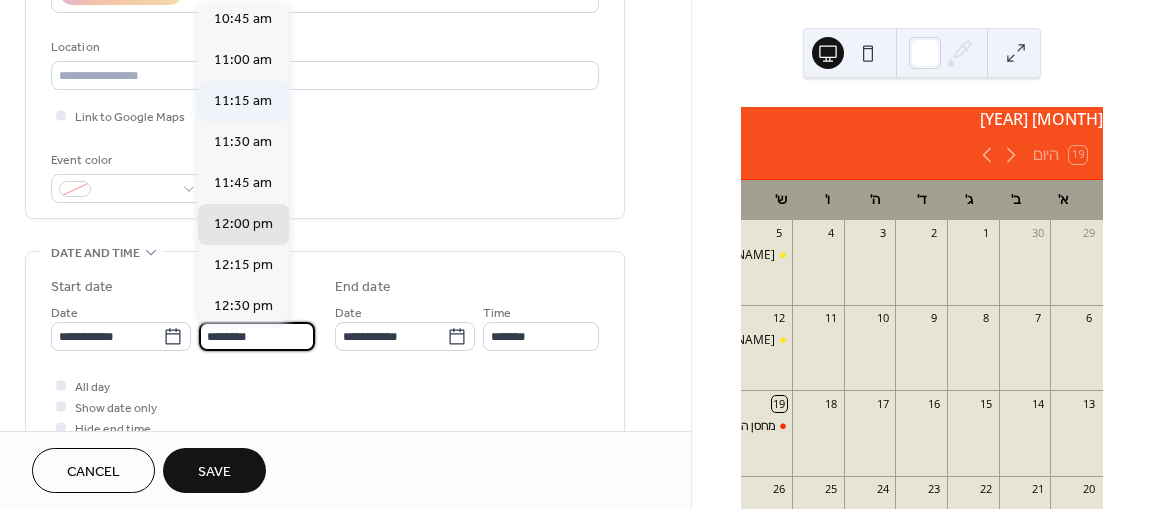 scroll, scrollTop: 1768, scrollLeft: 0, axis: vertical 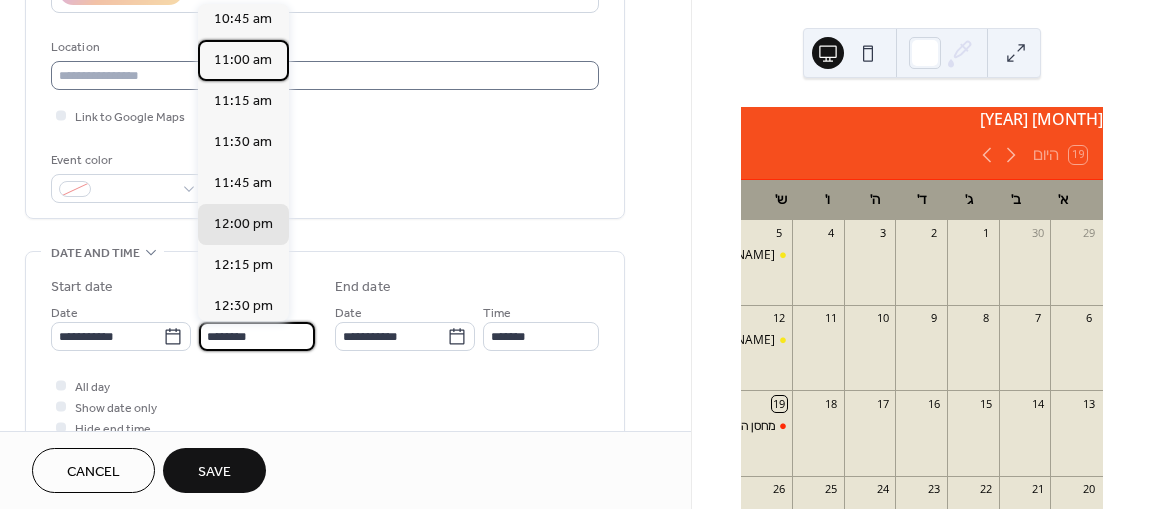click on "11:00 am" at bounding box center (243, 60) 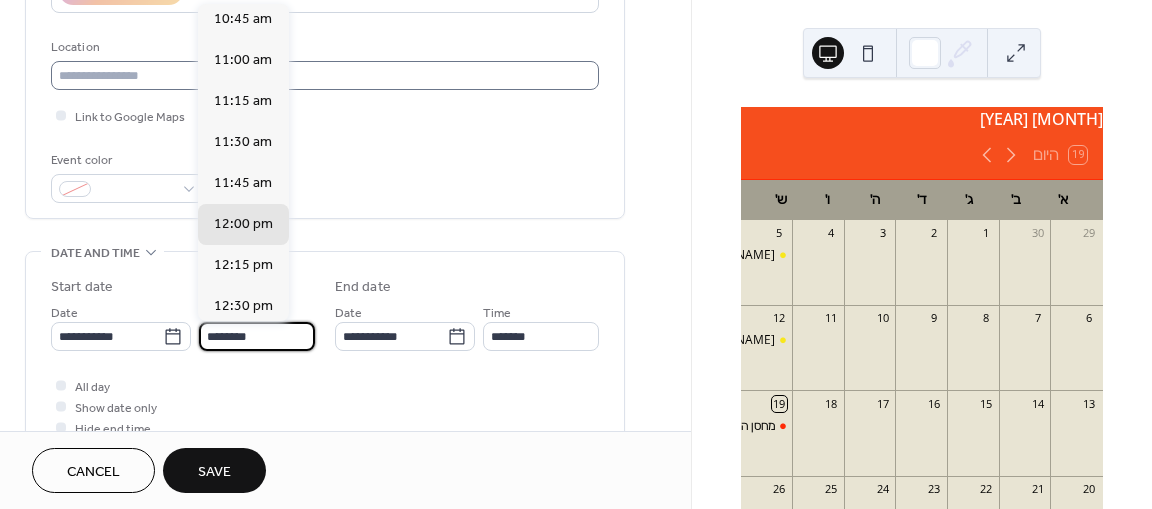 type on "********" 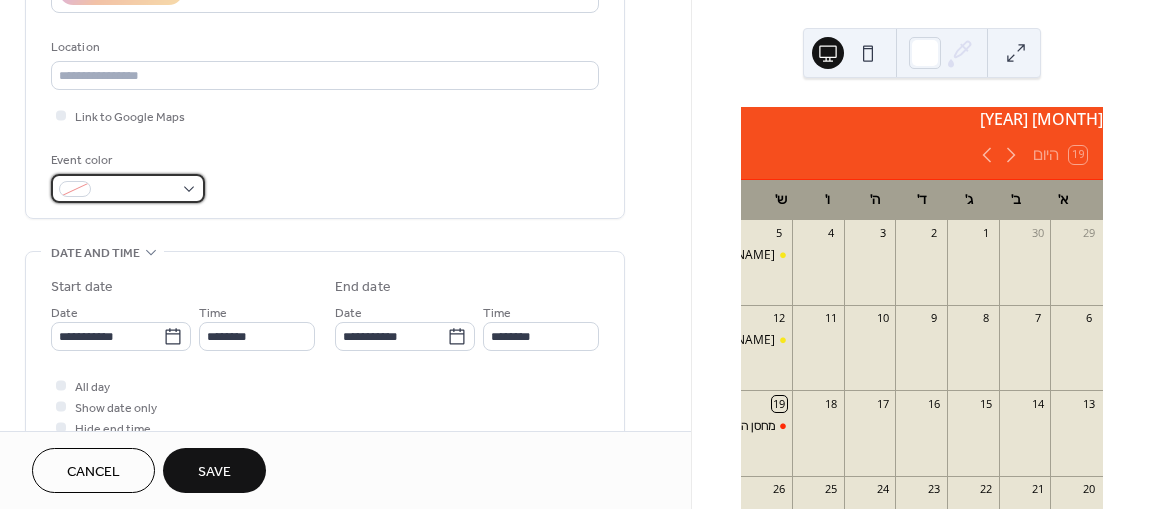 click at bounding box center (128, 188) 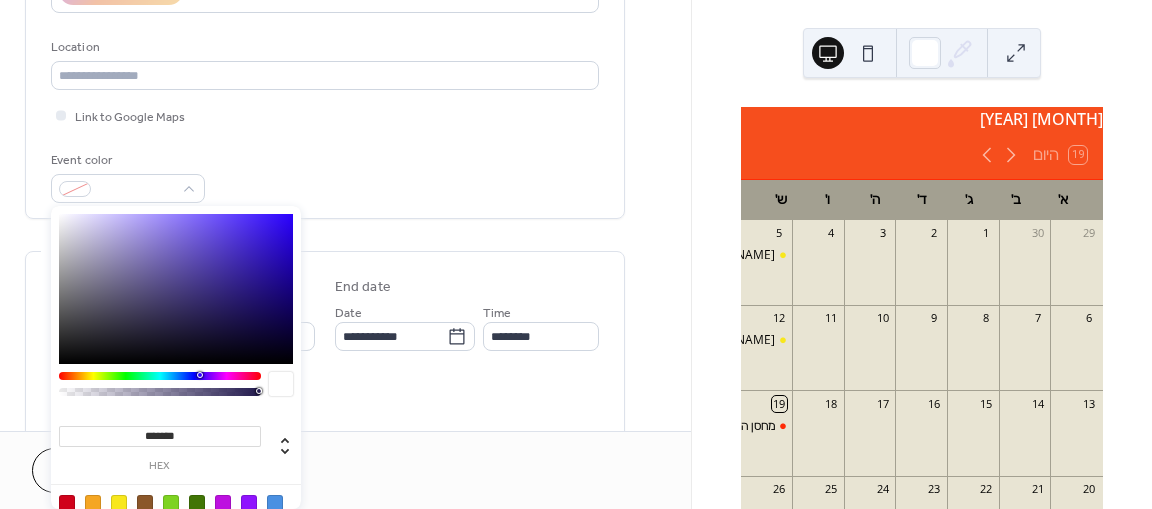 click at bounding box center (119, 503) 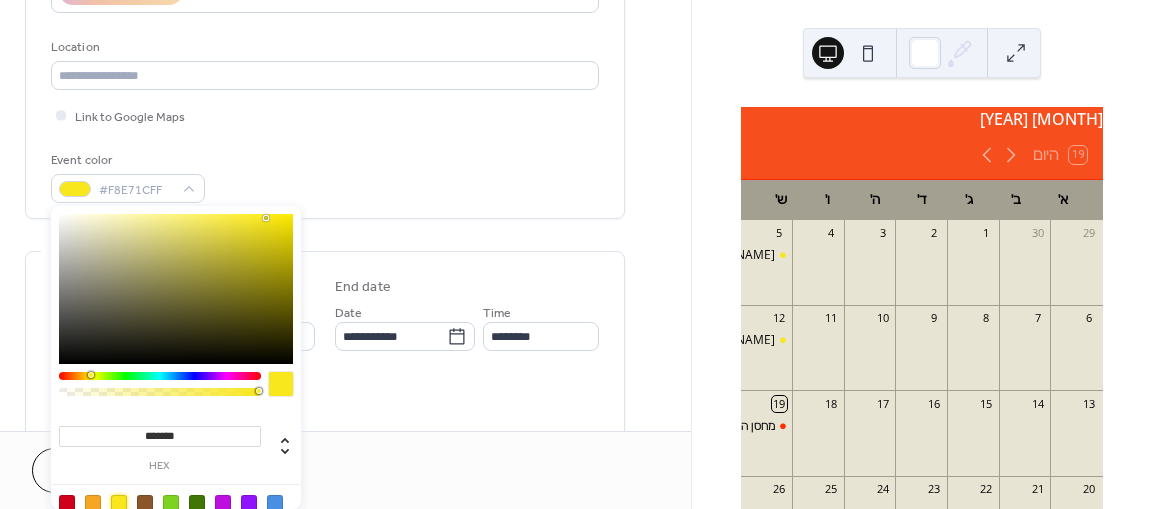 click on "**********" at bounding box center [325, 352] 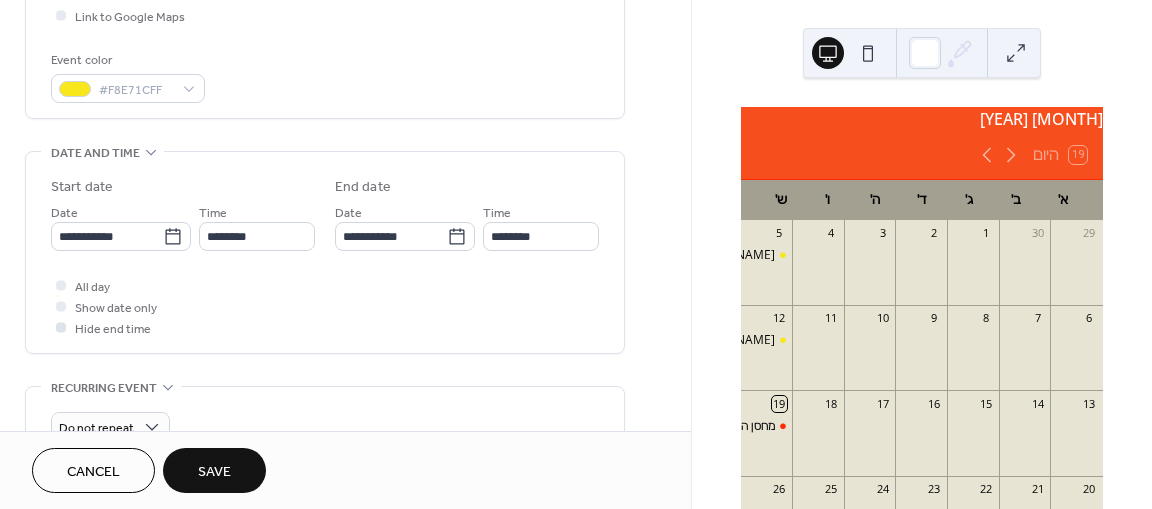 scroll, scrollTop: 800, scrollLeft: 0, axis: vertical 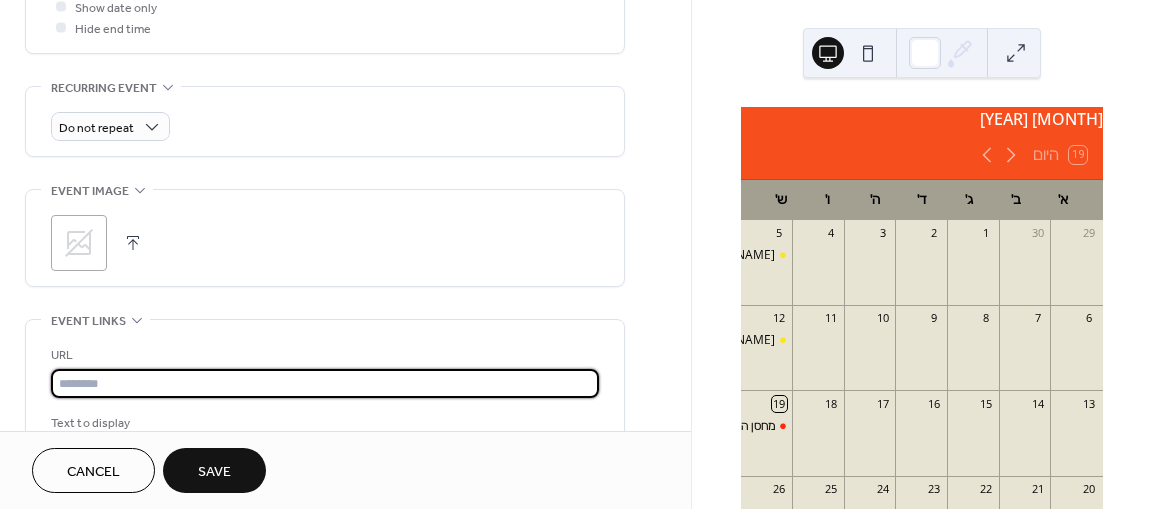 click at bounding box center [325, 383] 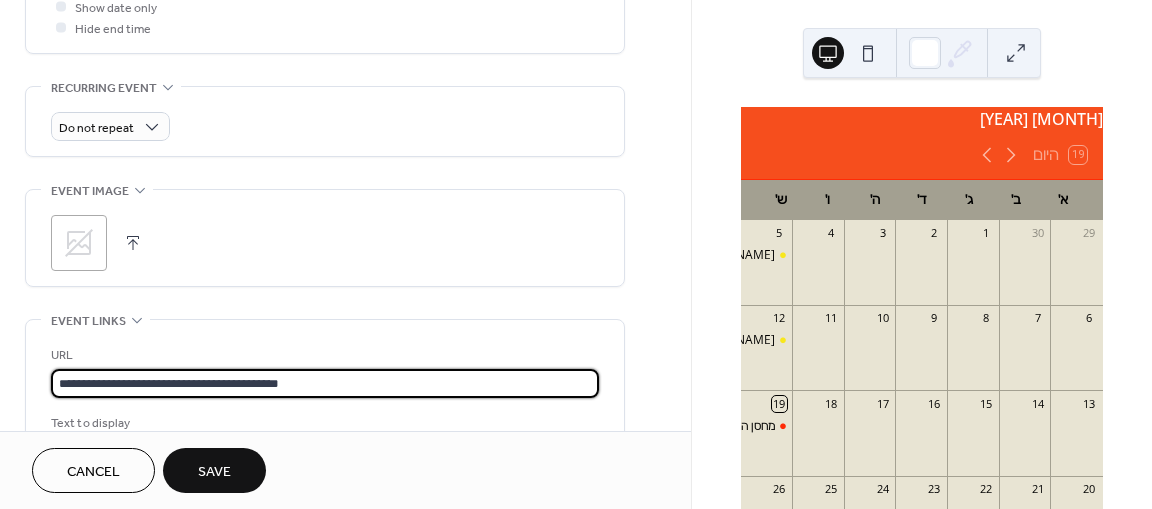 type on "**********" 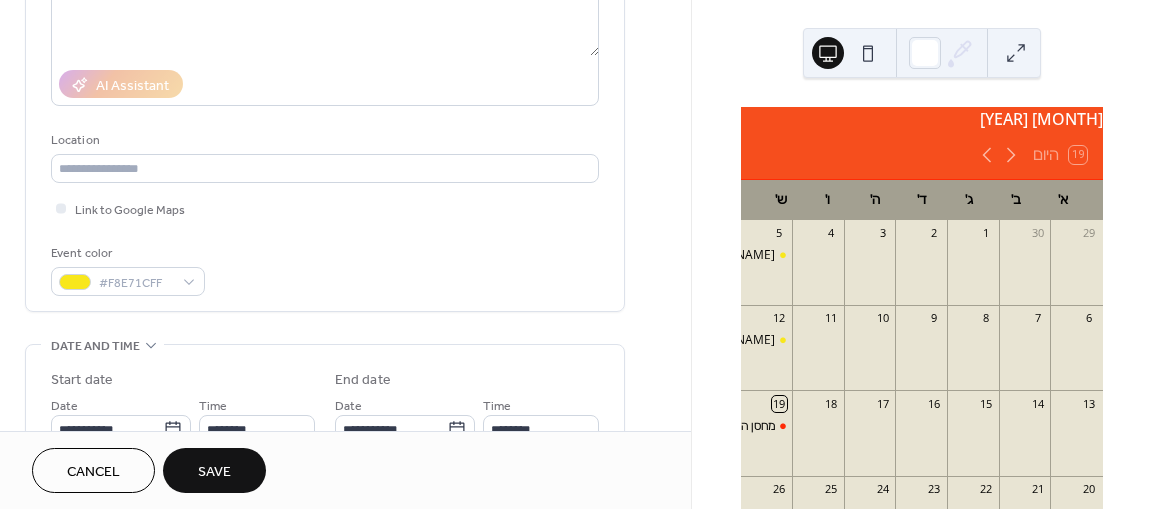scroll, scrollTop: 0, scrollLeft: 0, axis: both 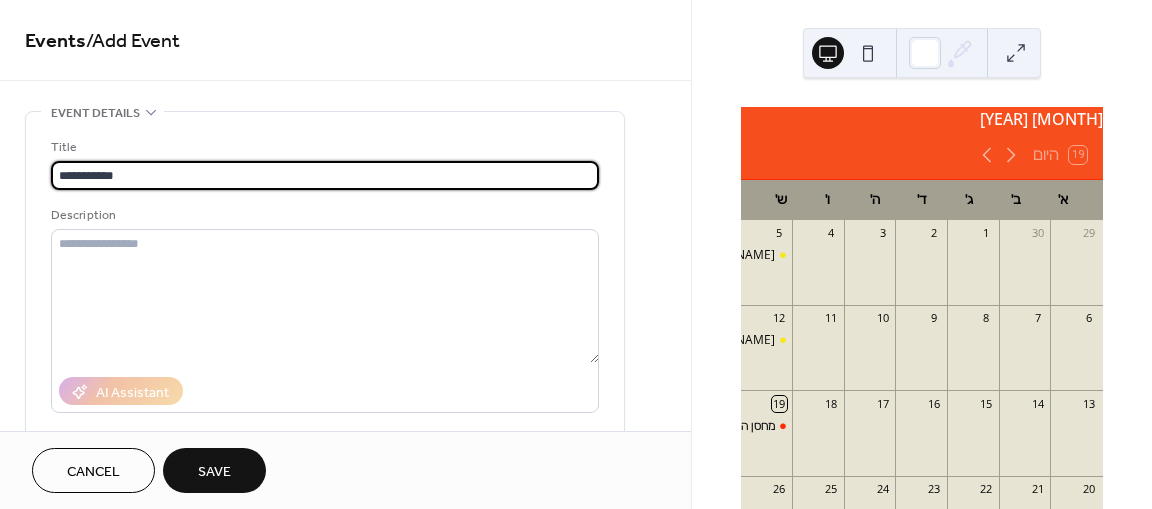 drag, startPoint x: 132, startPoint y: 167, endPoint x: -36, endPoint y: 163, distance: 168.0476 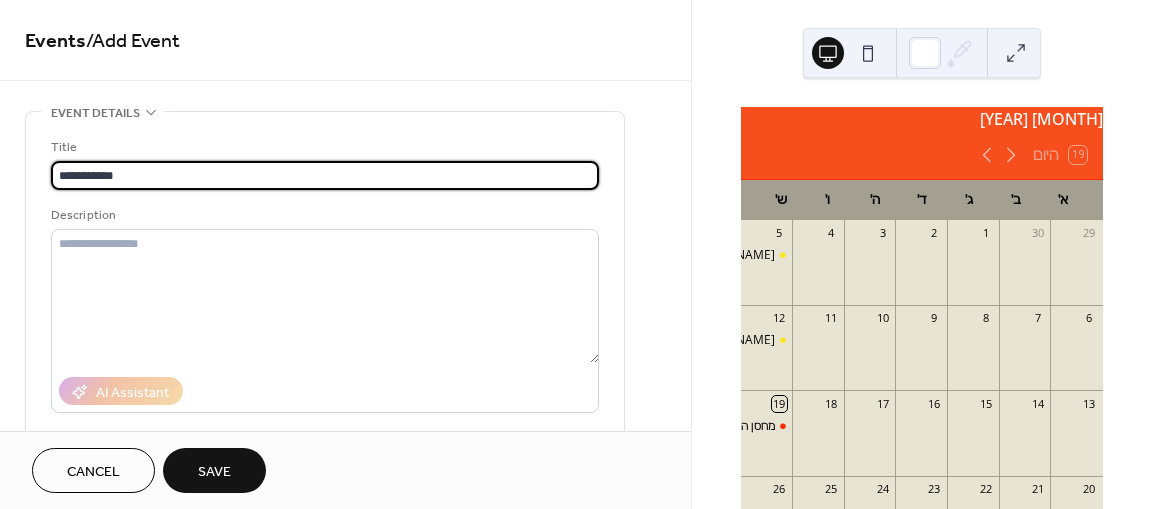 click on "**********" at bounding box center (576, 254) 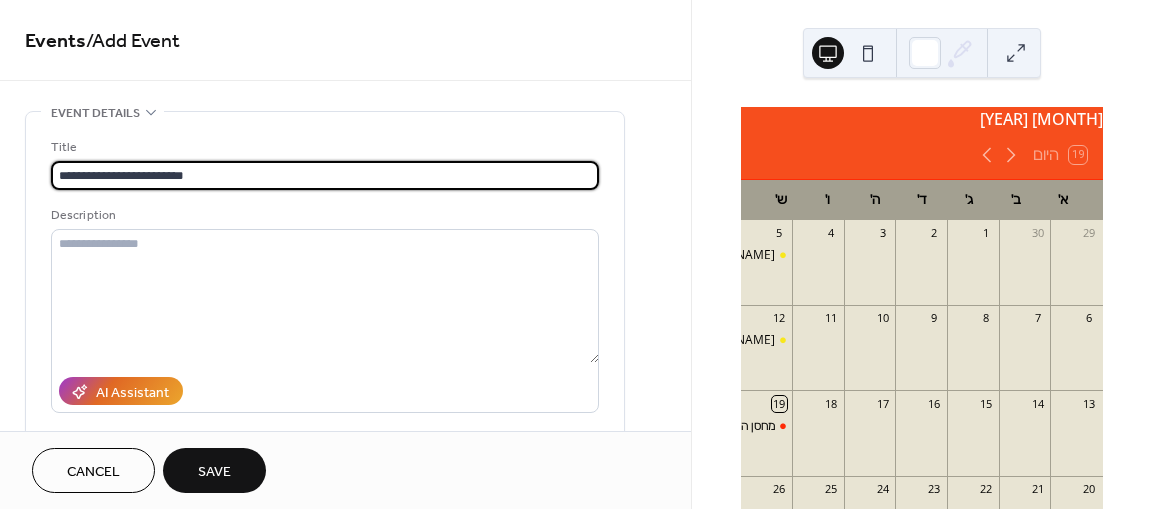 type on "**********" 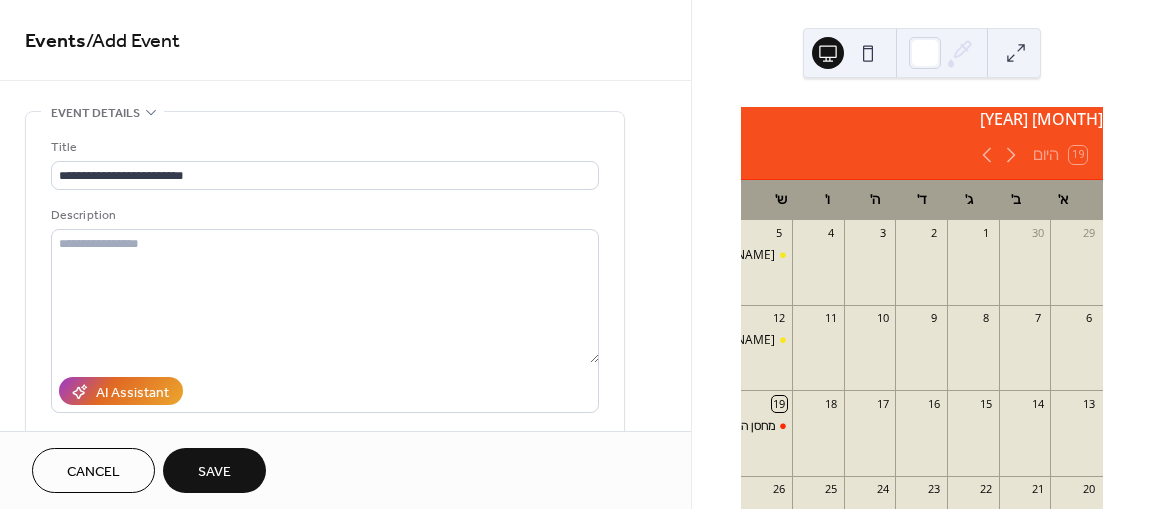 click on "Save" at bounding box center [214, 470] 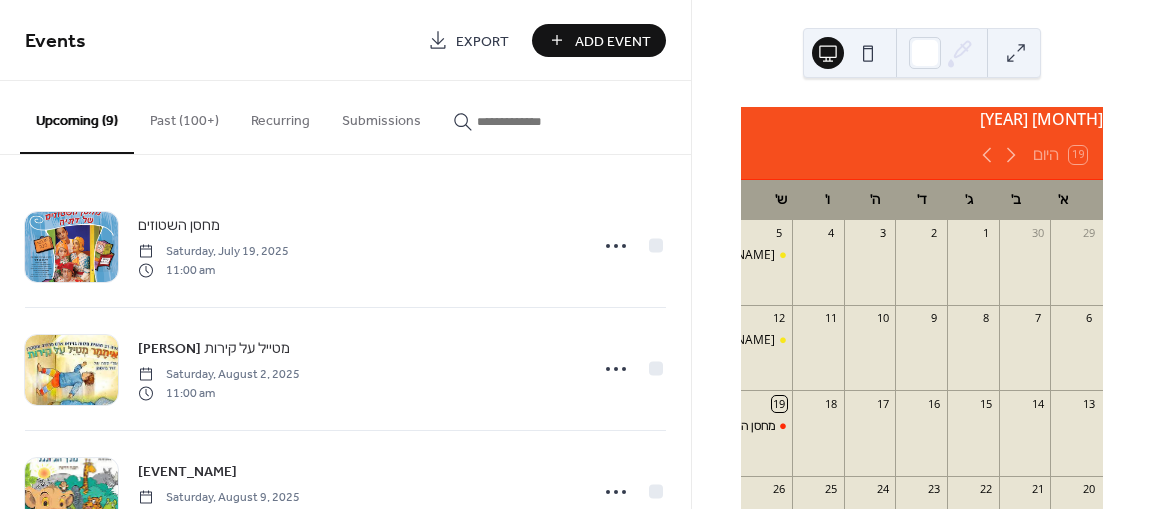 click on "Add Event" at bounding box center [613, 41] 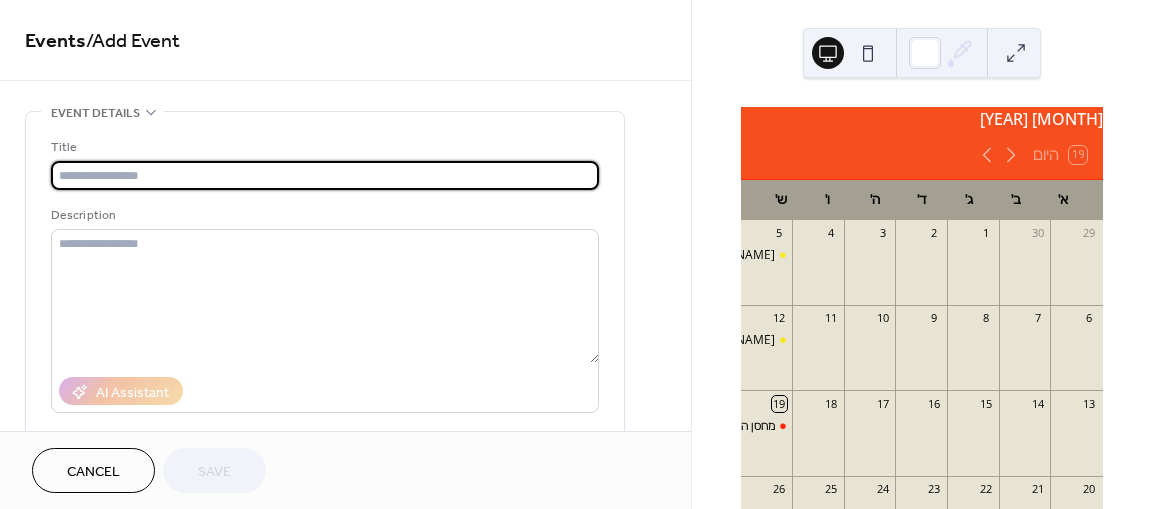paste on "**********" 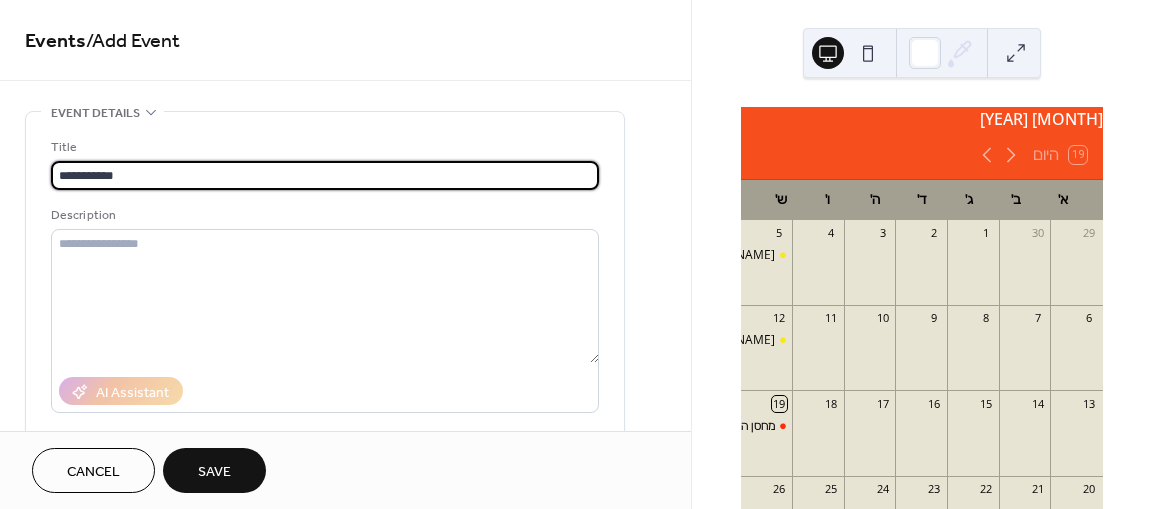 scroll, scrollTop: 500, scrollLeft: 0, axis: vertical 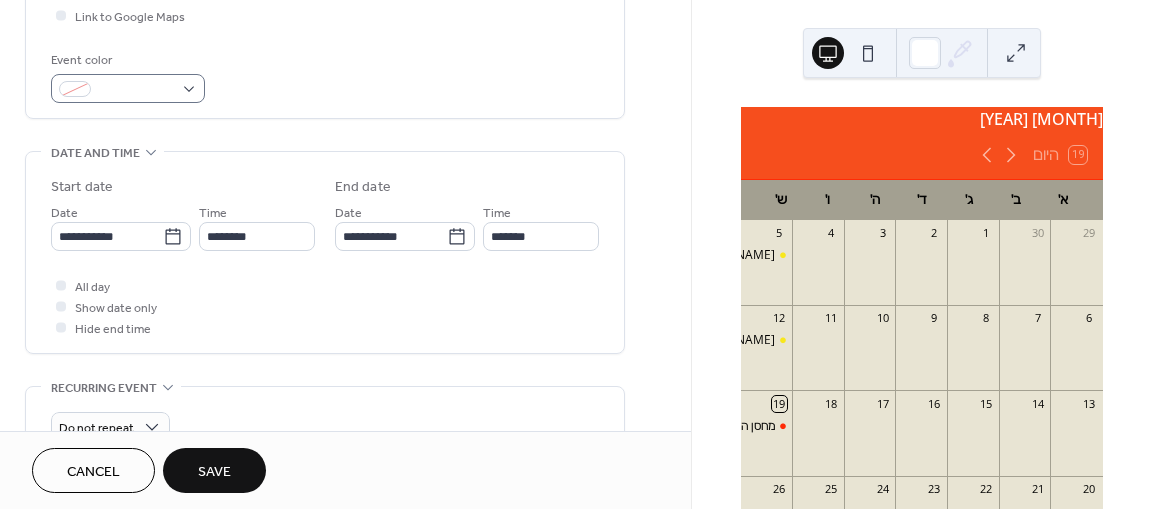 type on "**********" 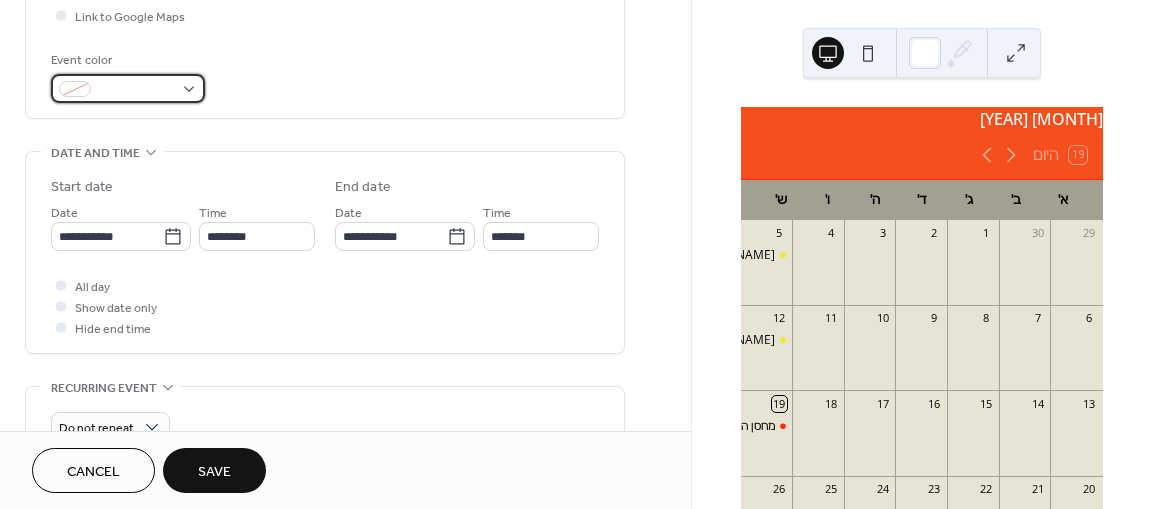 click at bounding box center [136, 90] 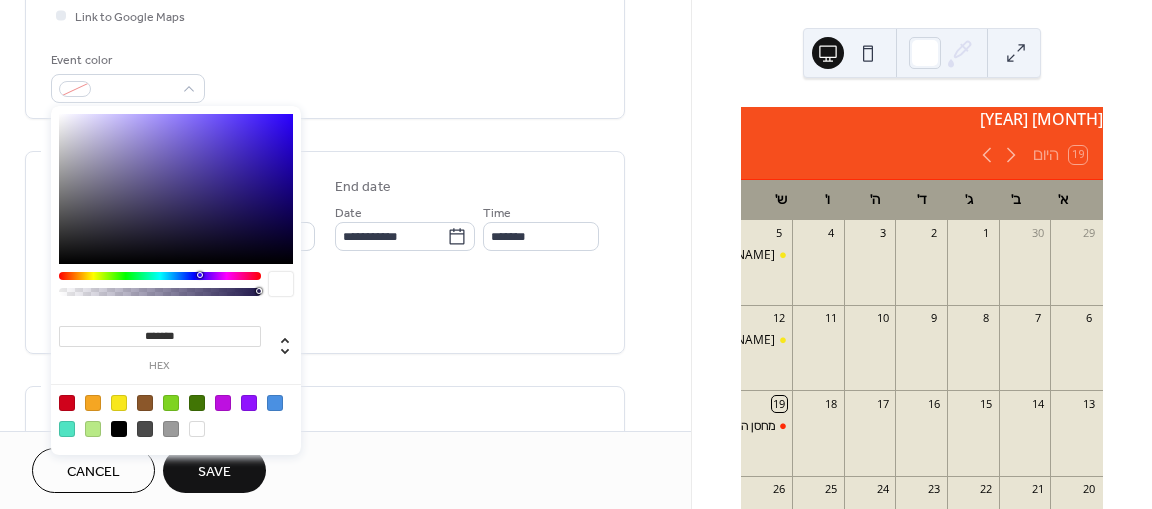 click at bounding box center [119, 403] 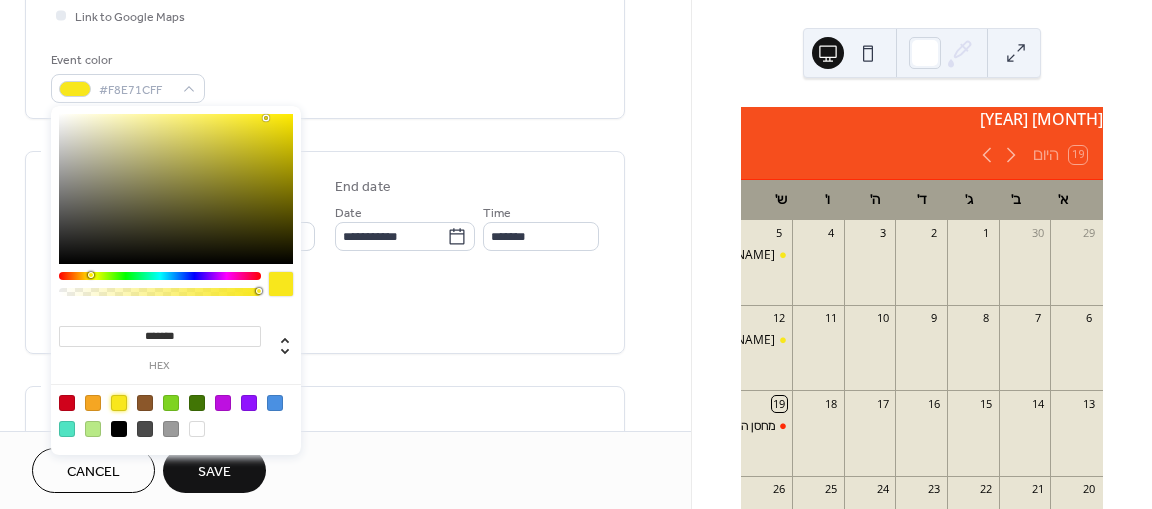 click on "All day Show date only Hide end time" at bounding box center [325, 306] 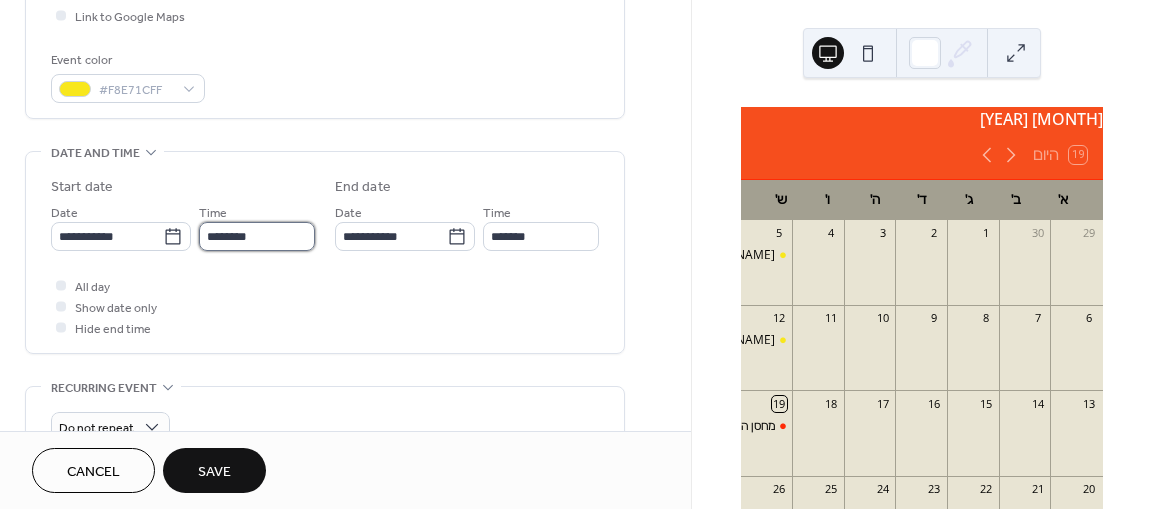 click on "********" at bounding box center (257, 236) 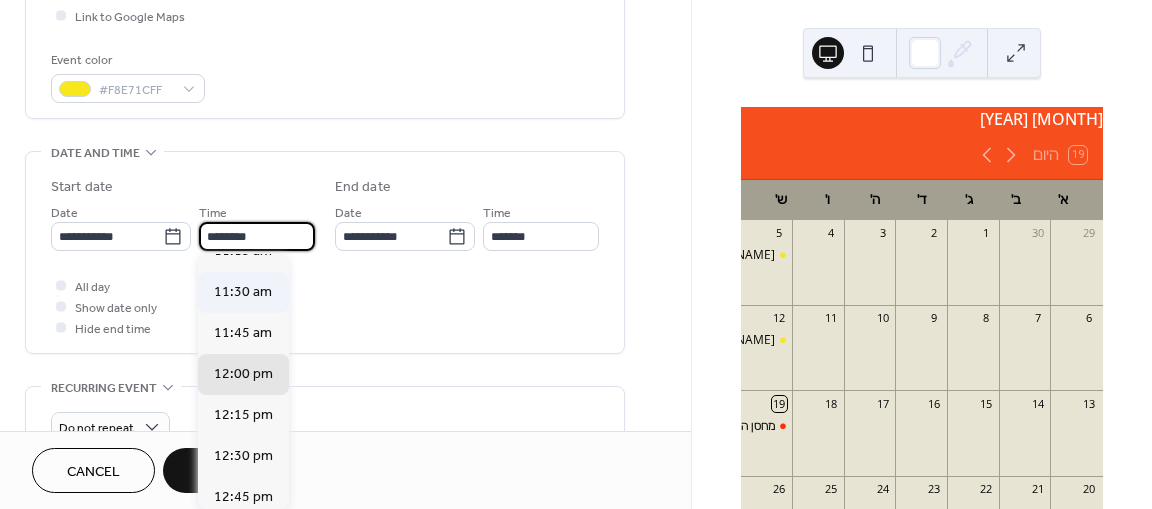 scroll, scrollTop: 1768, scrollLeft: 0, axis: vertical 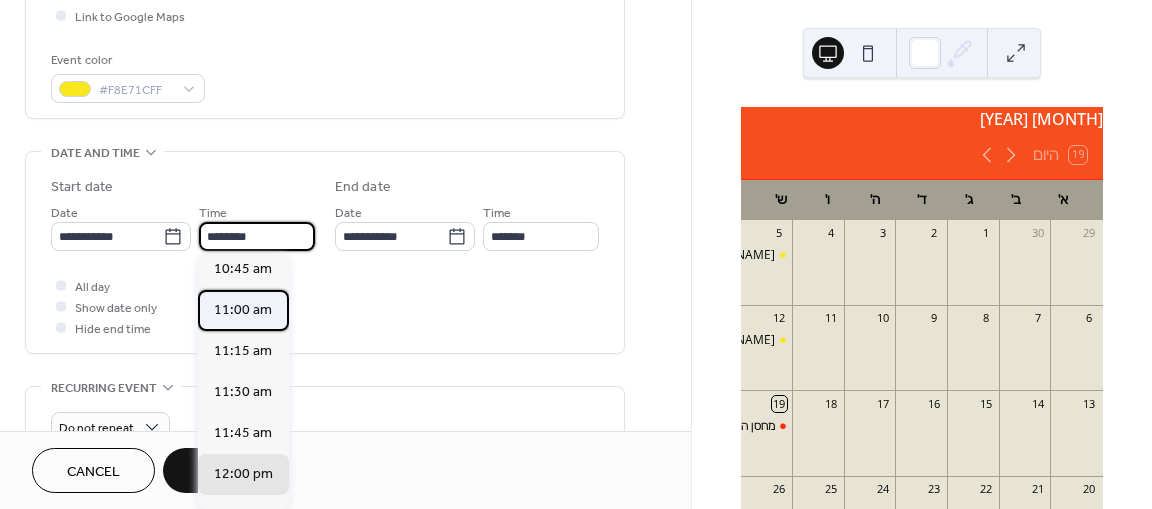 click on "11:00 am" at bounding box center [243, 310] 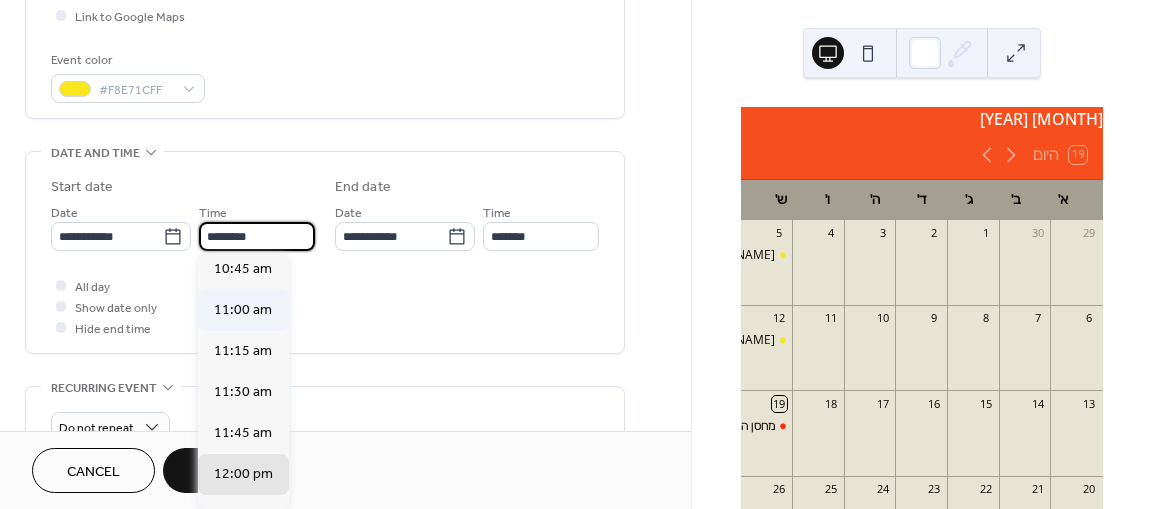 type on "********" 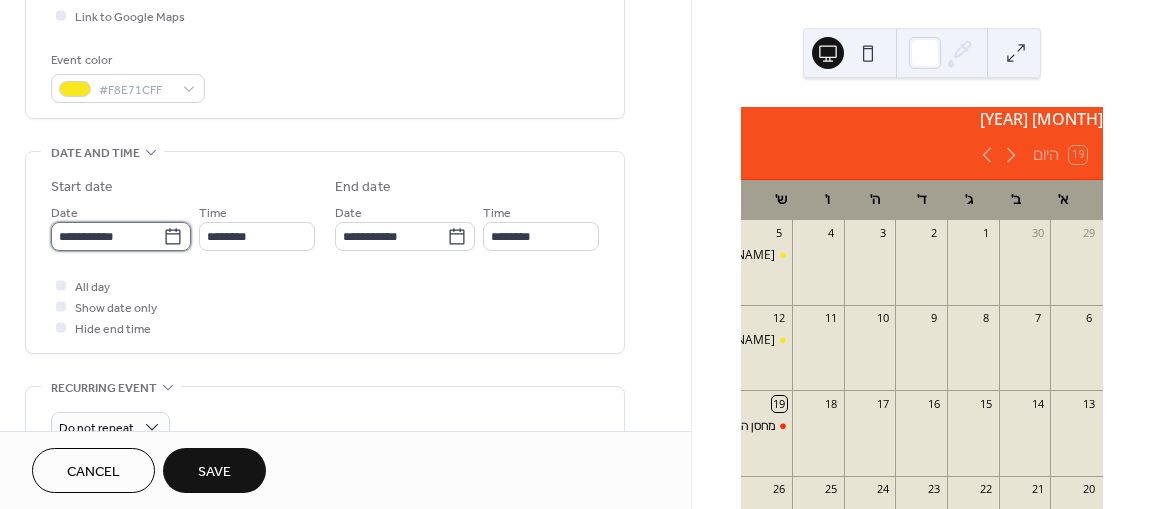 click on "**********" at bounding box center [107, 236] 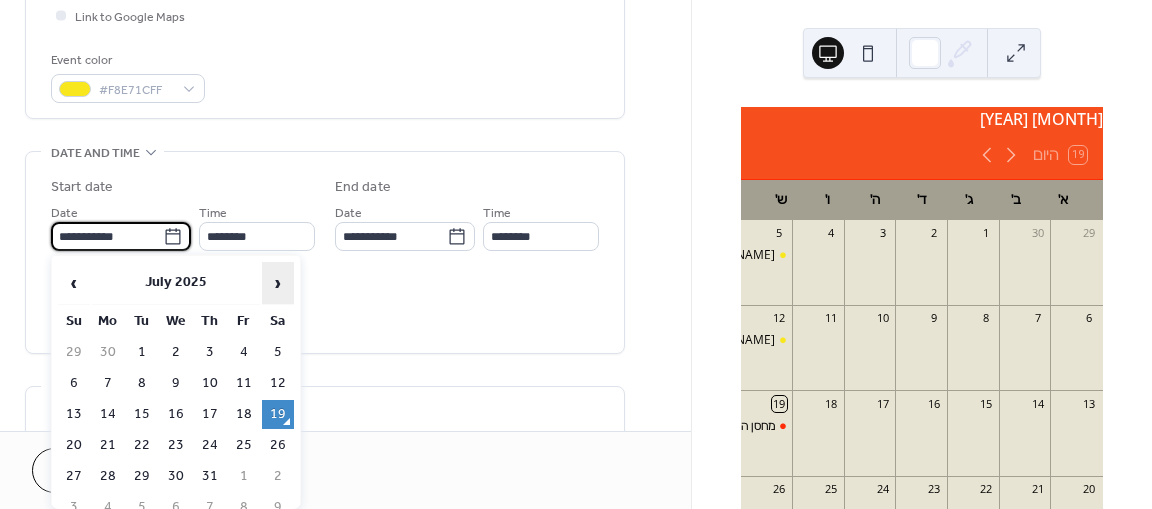 click on "›" at bounding box center [278, 283] 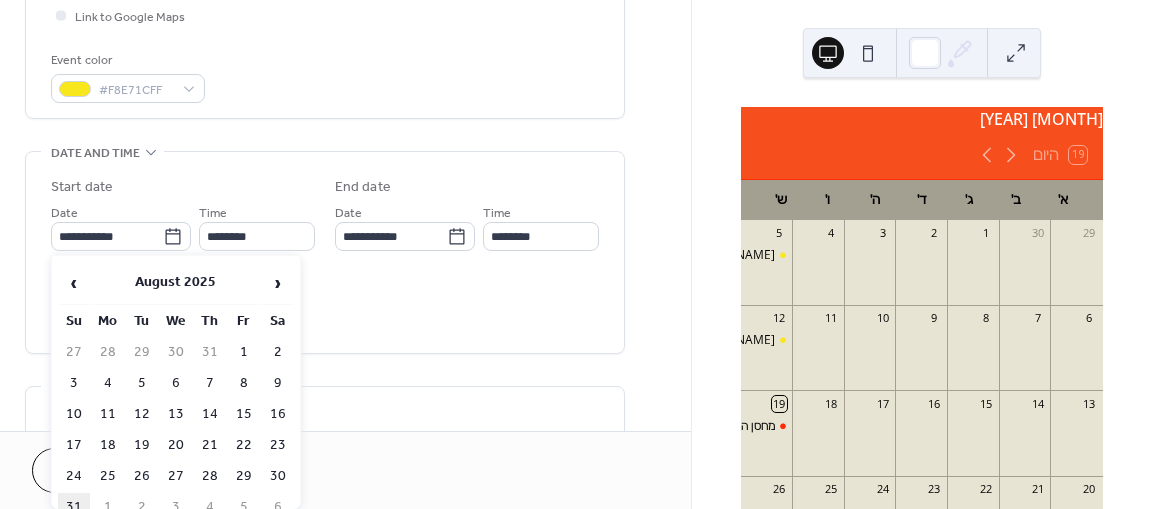 click on "31" at bounding box center [74, 507] 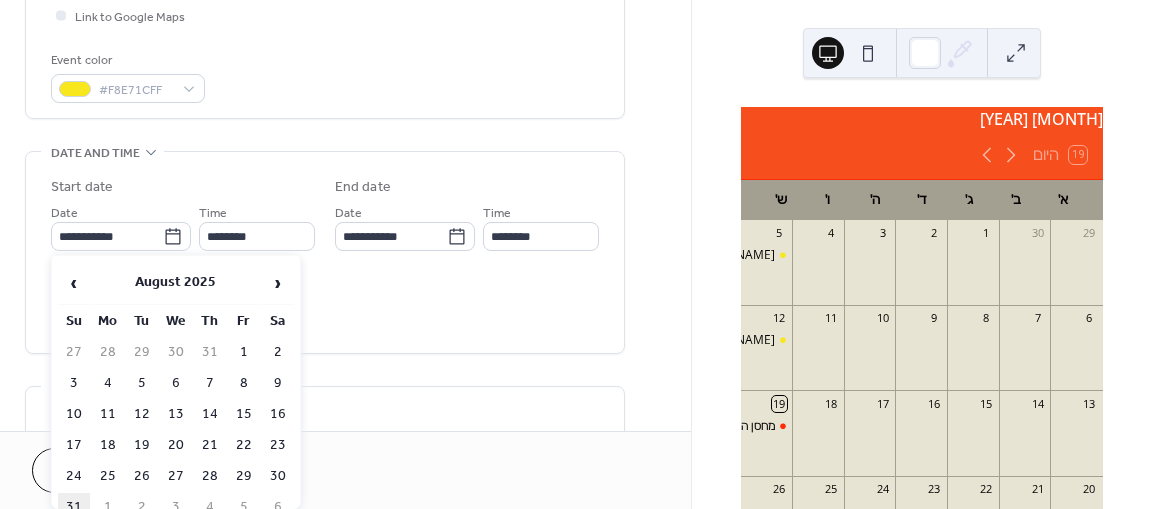 type on "**********" 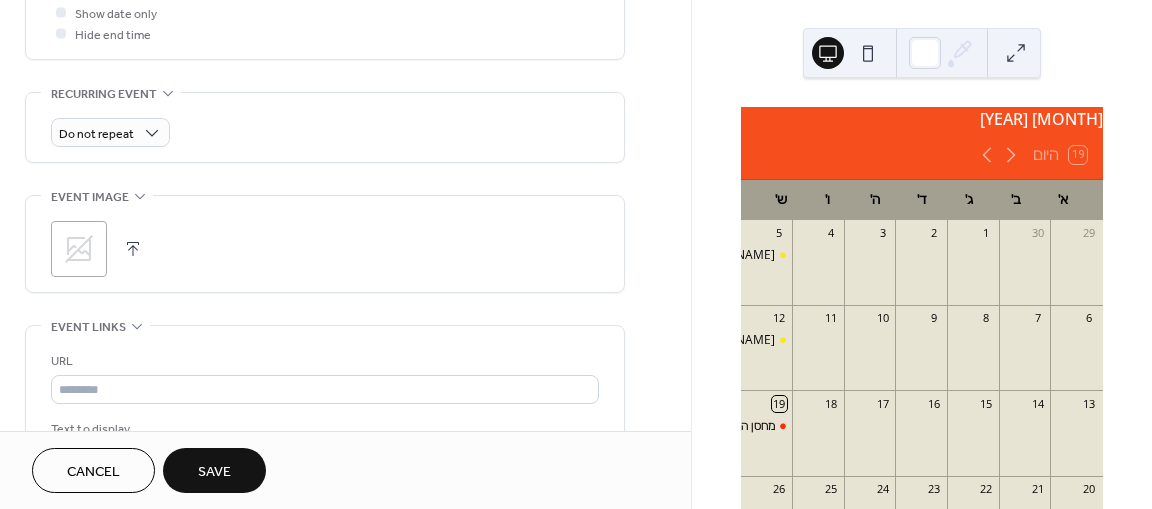 scroll, scrollTop: 800, scrollLeft: 0, axis: vertical 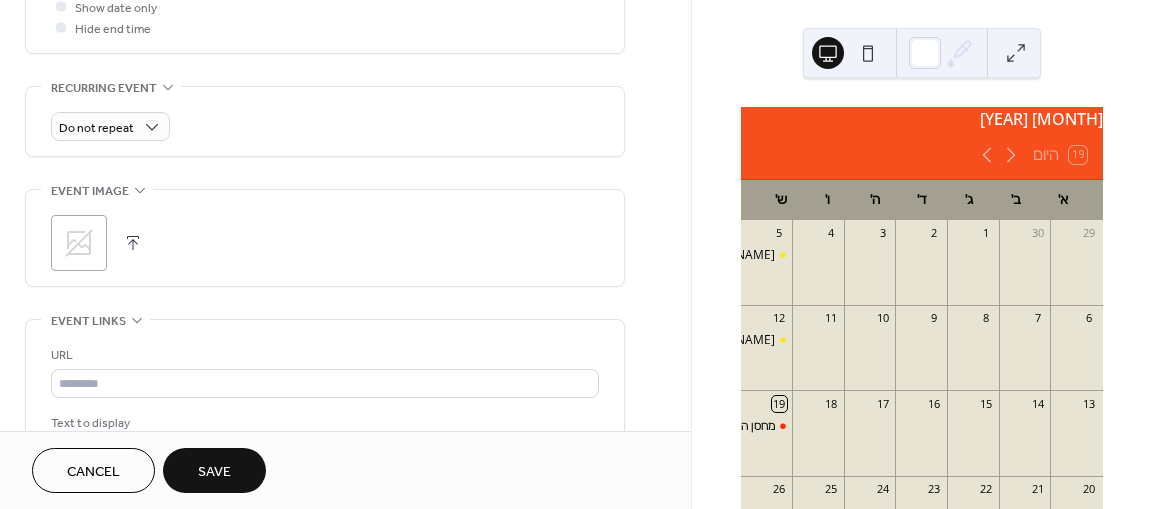click on ";" at bounding box center [79, 243] 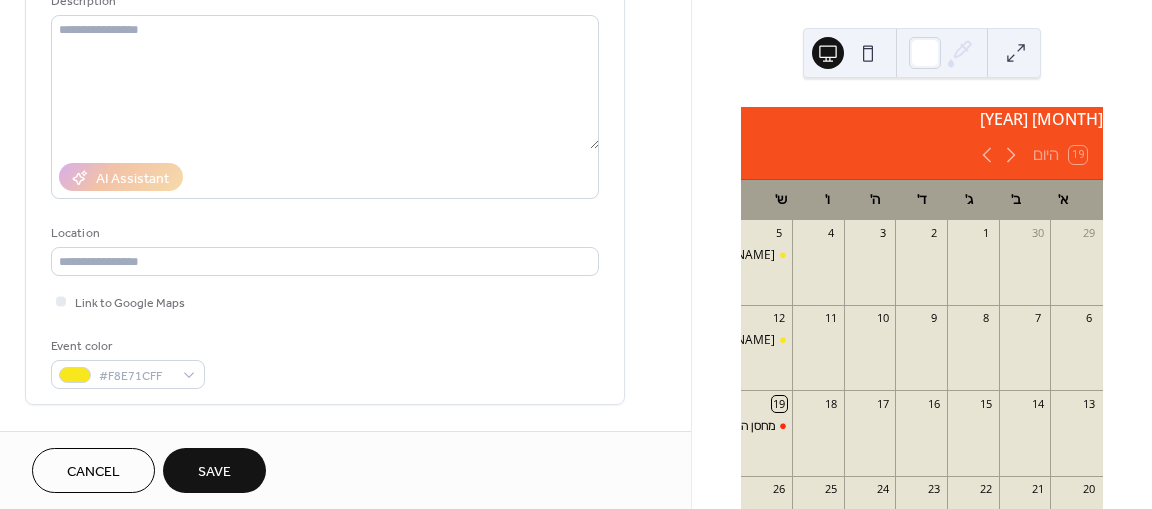 scroll, scrollTop: 0, scrollLeft: 0, axis: both 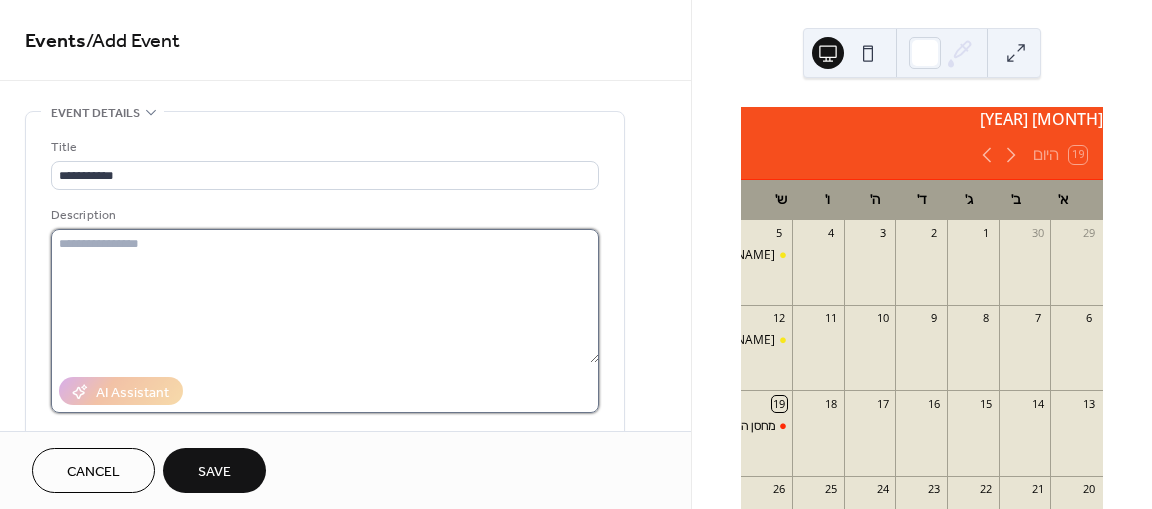 click at bounding box center (325, 296) 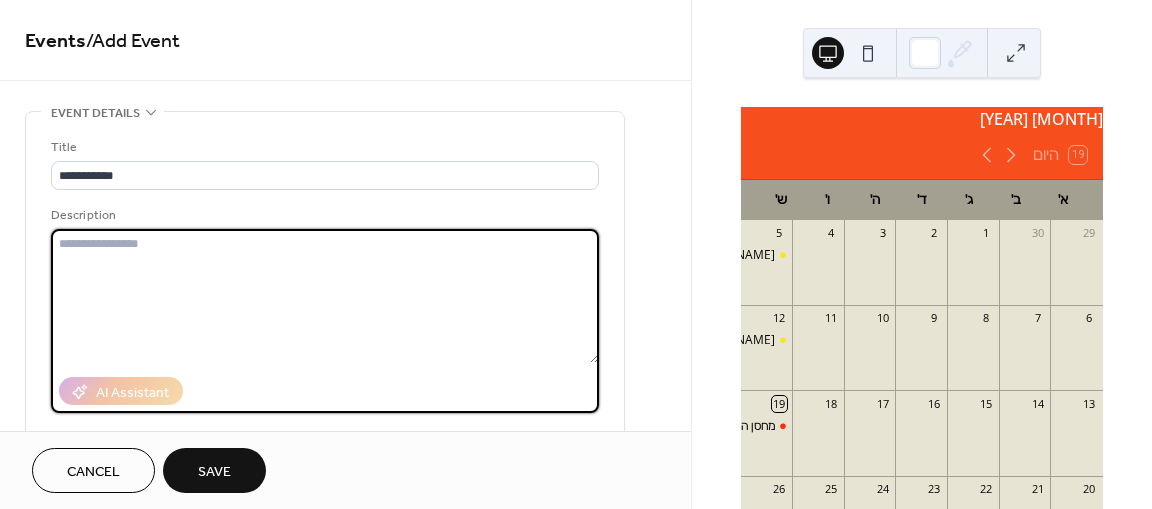 paste on "**********" 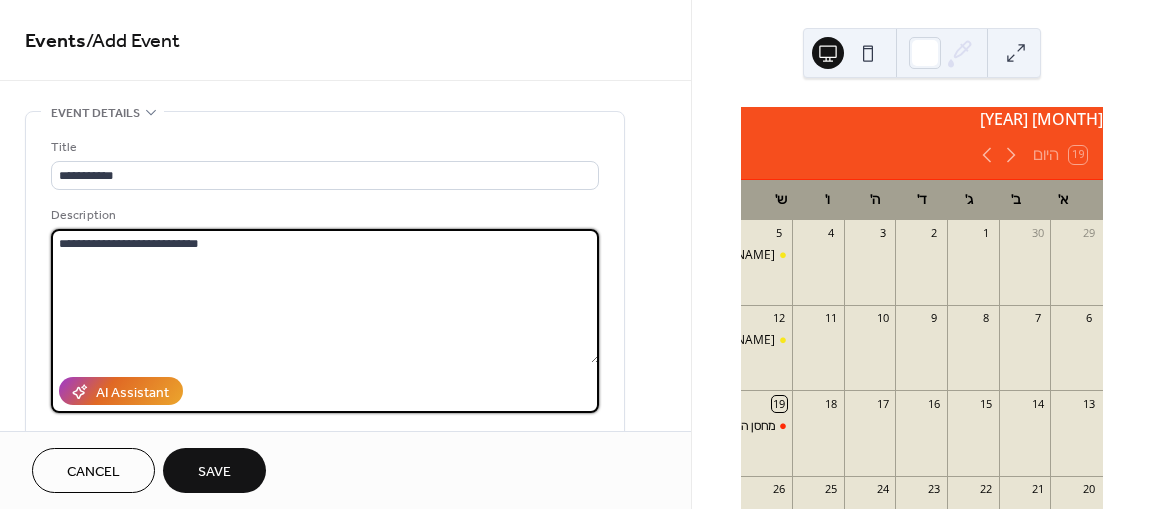 drag, startPoint x: 122, startPoint y: 245, endPoint x: 305, endPoint y: 269, distance: 184.56706 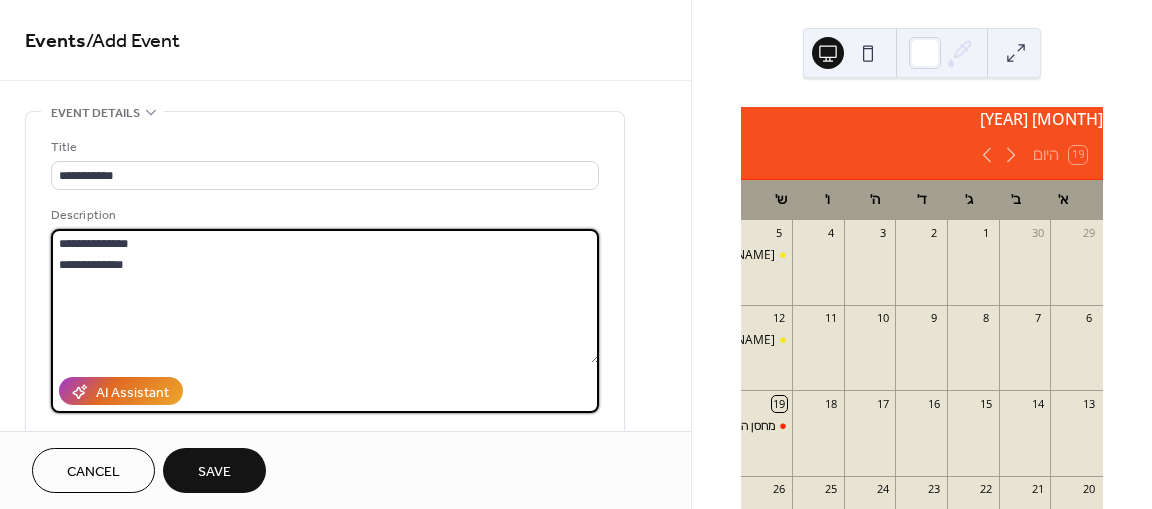 click on "**********" at bounding box center (325, 296) 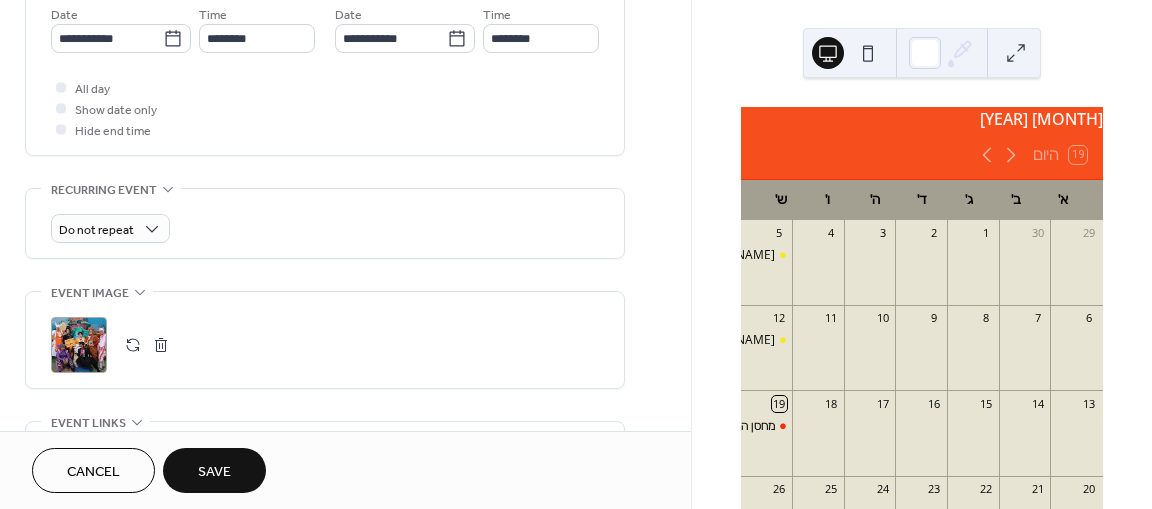scroll, scrollTop: 700, scrollLeft: 0, axis: vertical 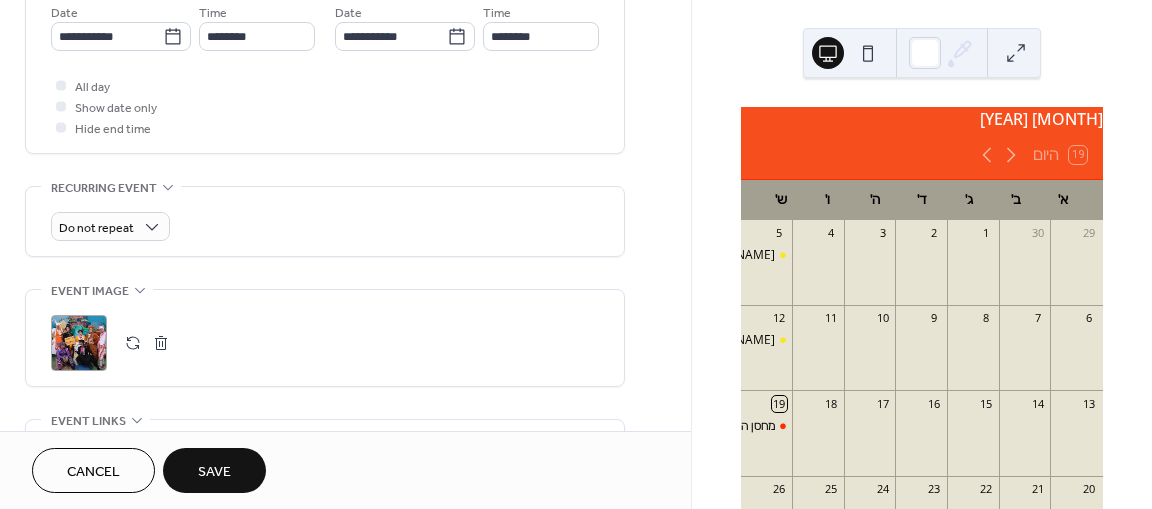 type on "**********" 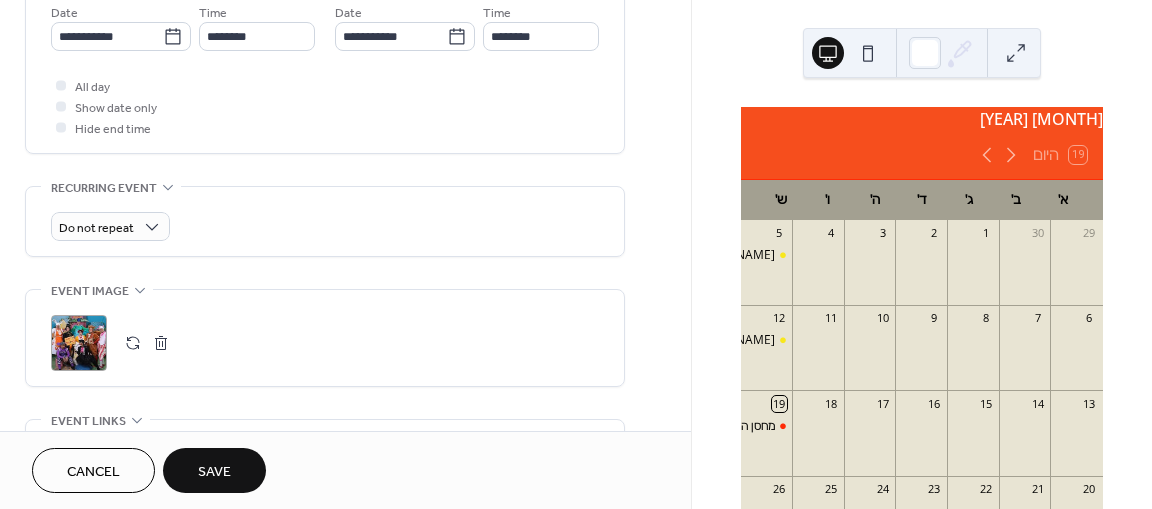 click on "Save" at bounding box center [214, 472] 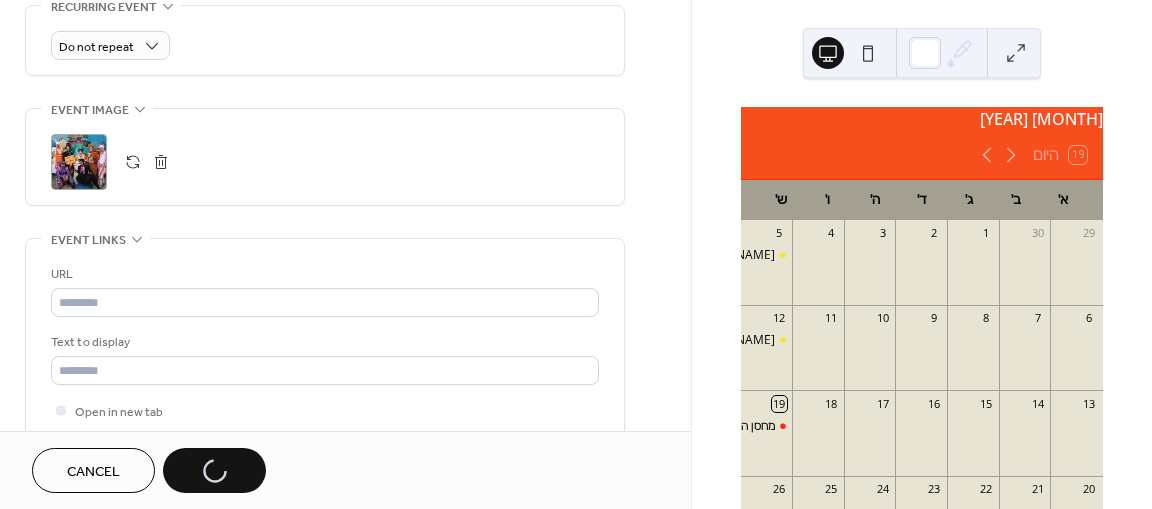 scroll, scrollTop: 900, scrollLeft: 0, axis: vertical 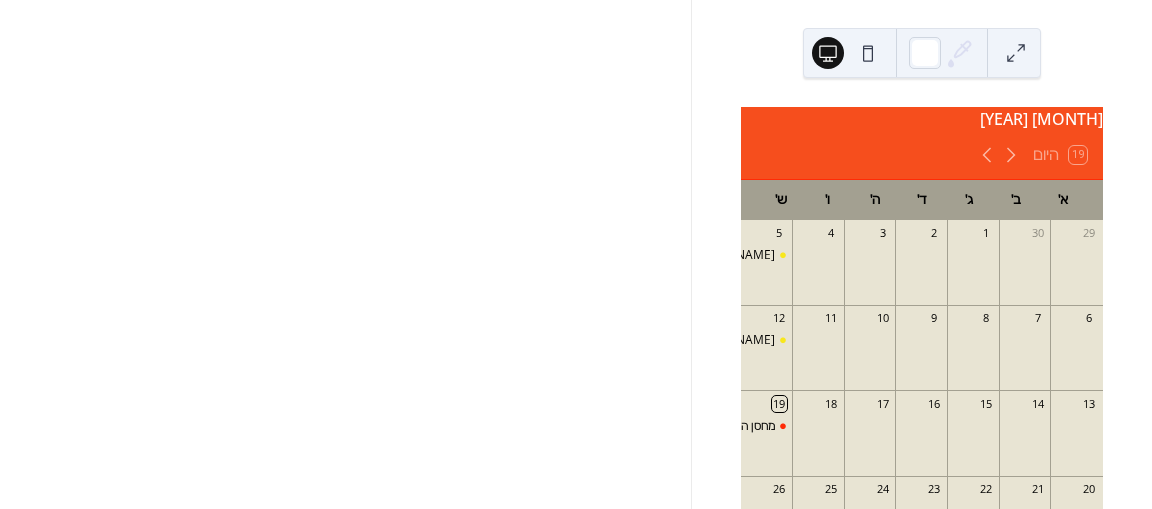 click at bounding box center [345, 254] 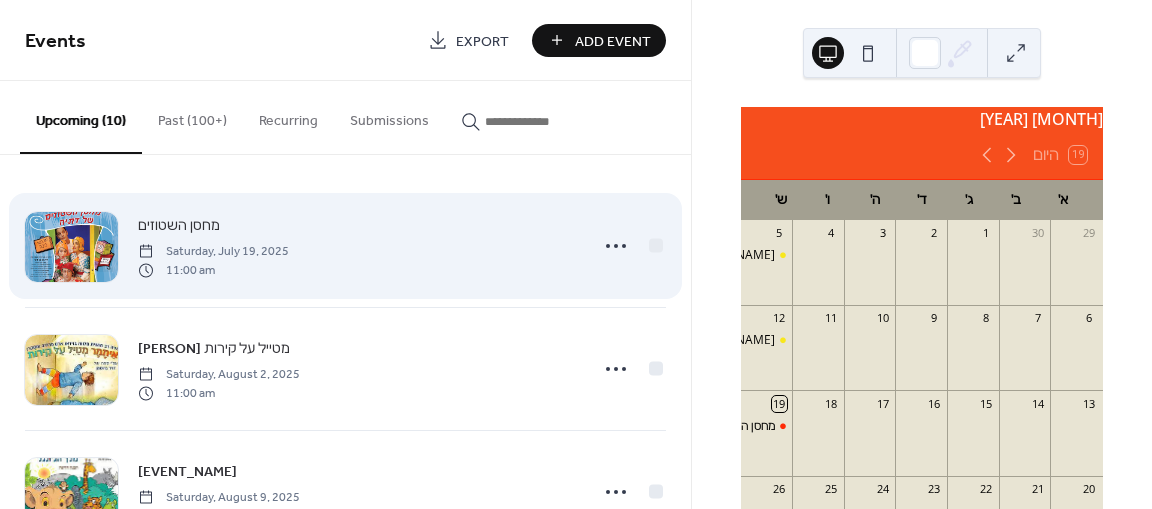 click on "[EVENT_NAME] [DAY], [MONTH] [DAY_NUMBER], [YEAR] [TIME]" at bounding box center [345, 246] 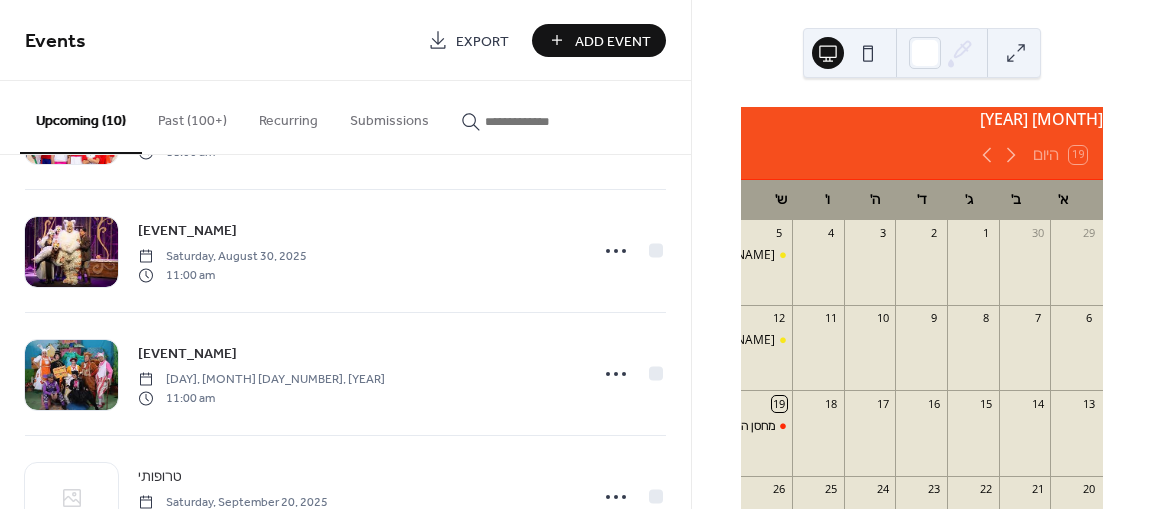 scroll, scrollTop: 730, scrollLeft: 0, axis: vertical 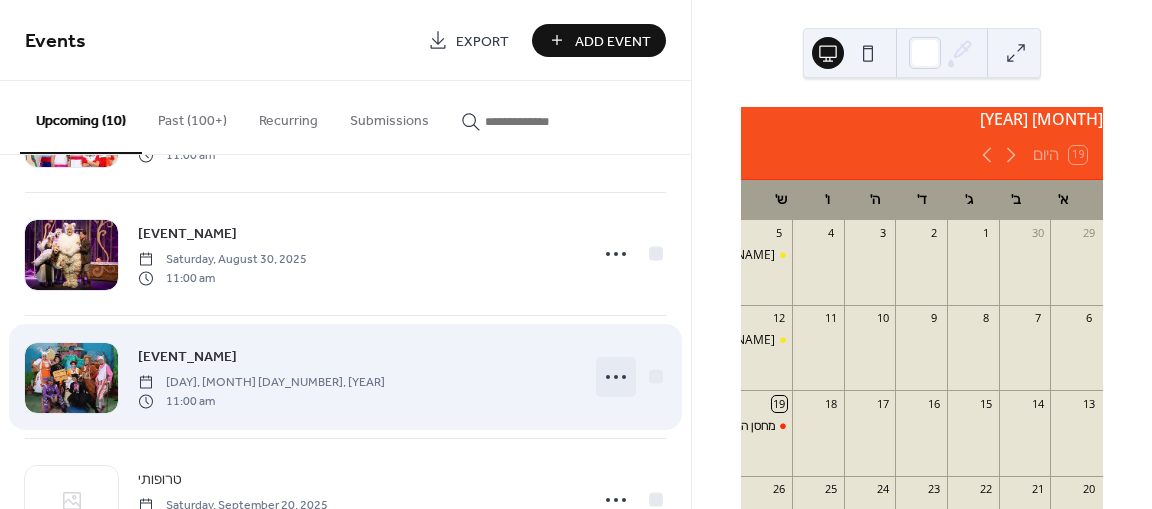 click 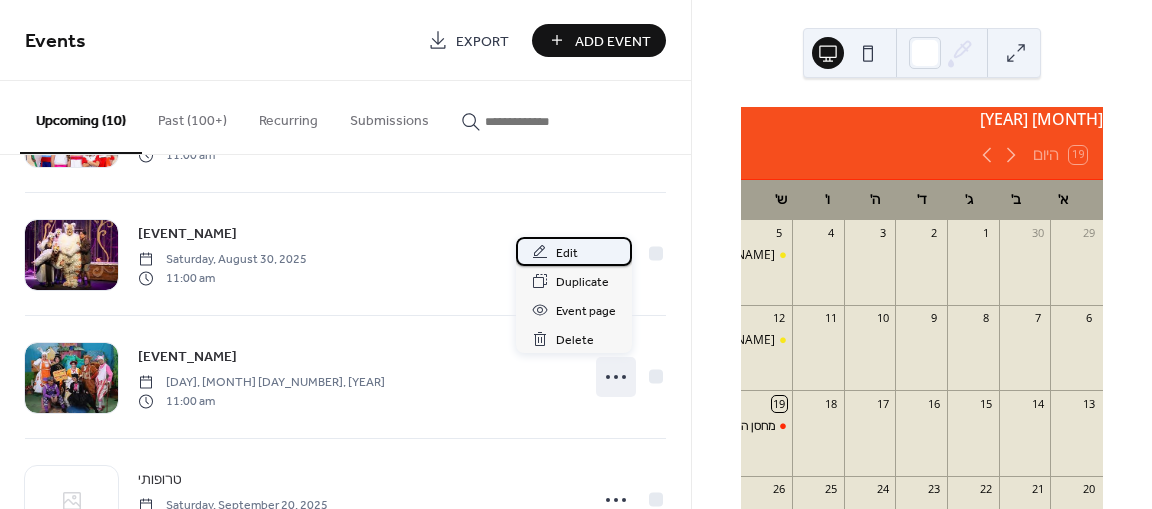 click on "Edit" at bounding box center [574, 251] 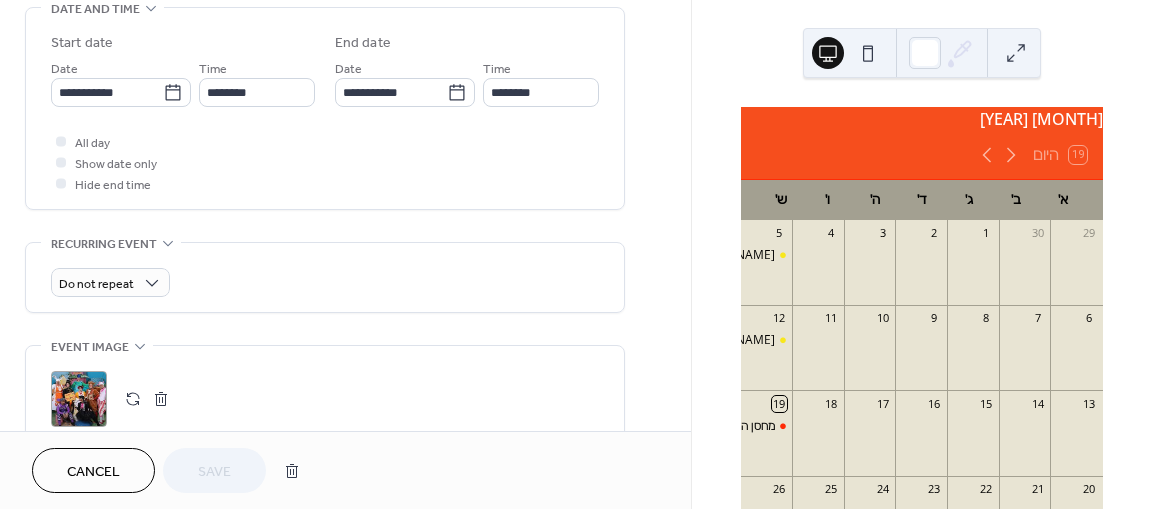 scroll, scrollTop: 1000, scrollLeft: 0, axis: vertical 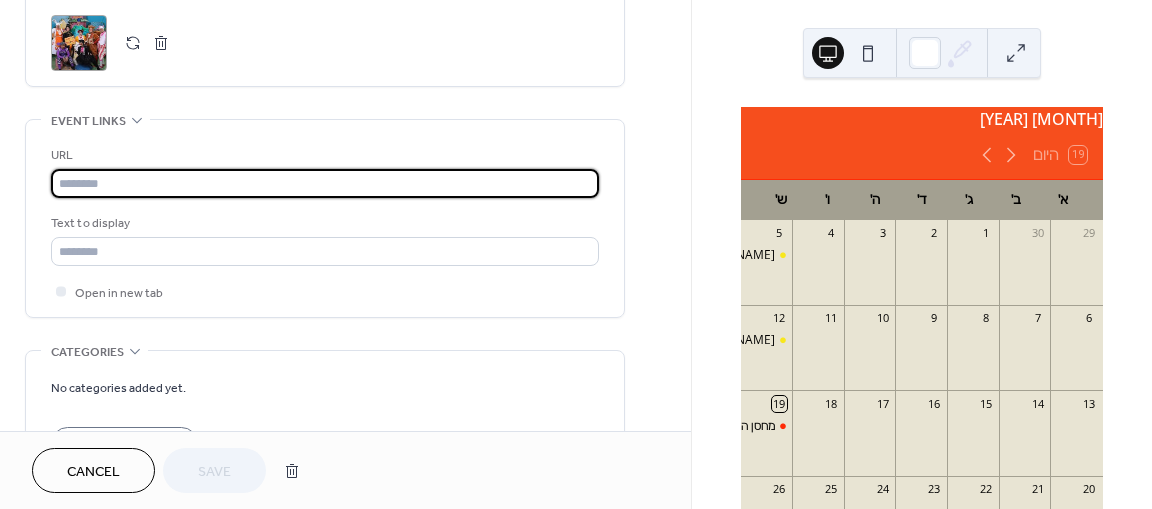 click at bounding box center [325, 183] 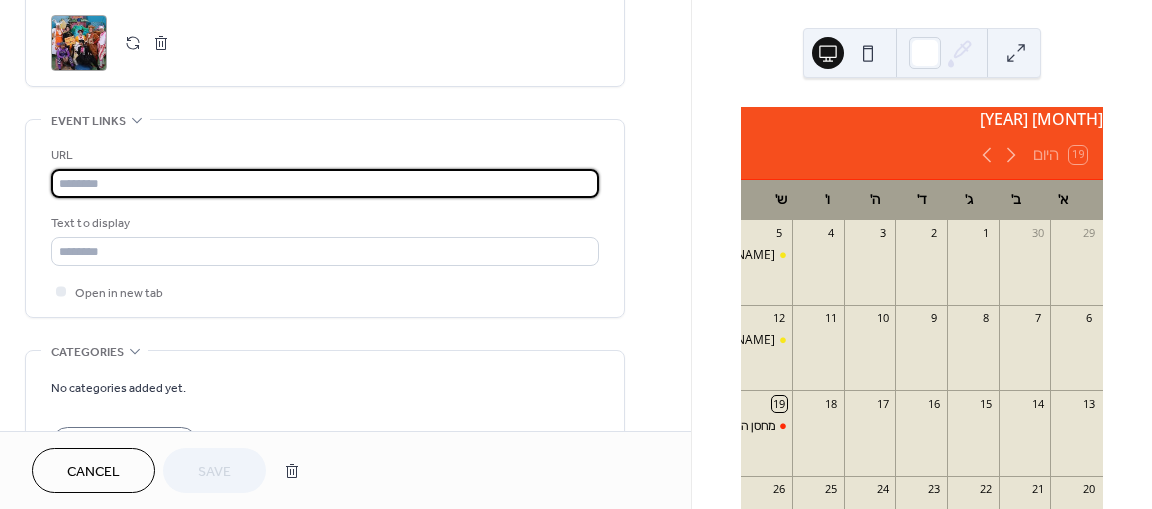 paste on "**********" 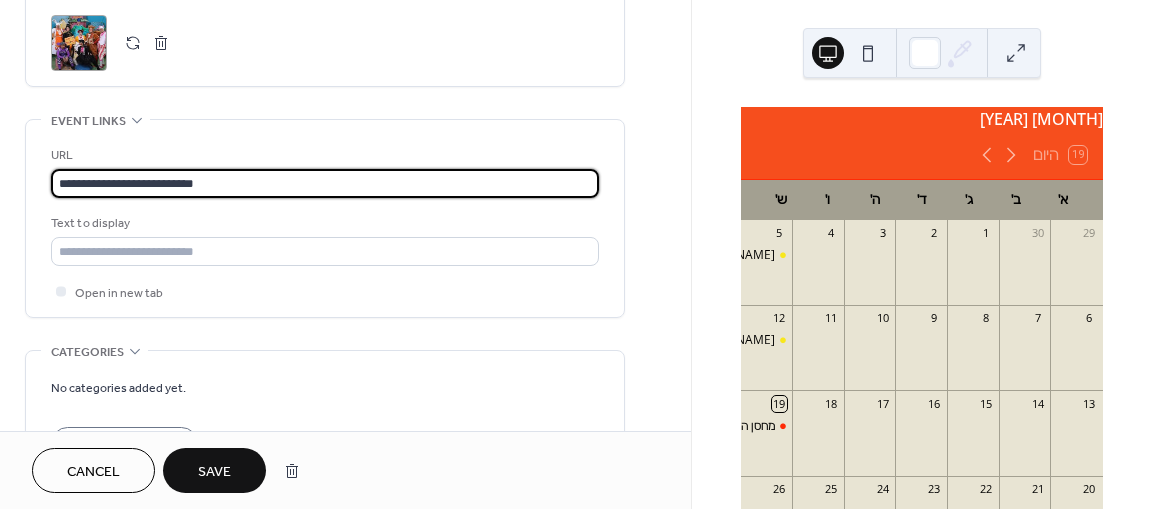 drag, startPoint x: 40, startPoint y: 167, endPoint x: 3, endPoint y: 169, distance: 37.054016 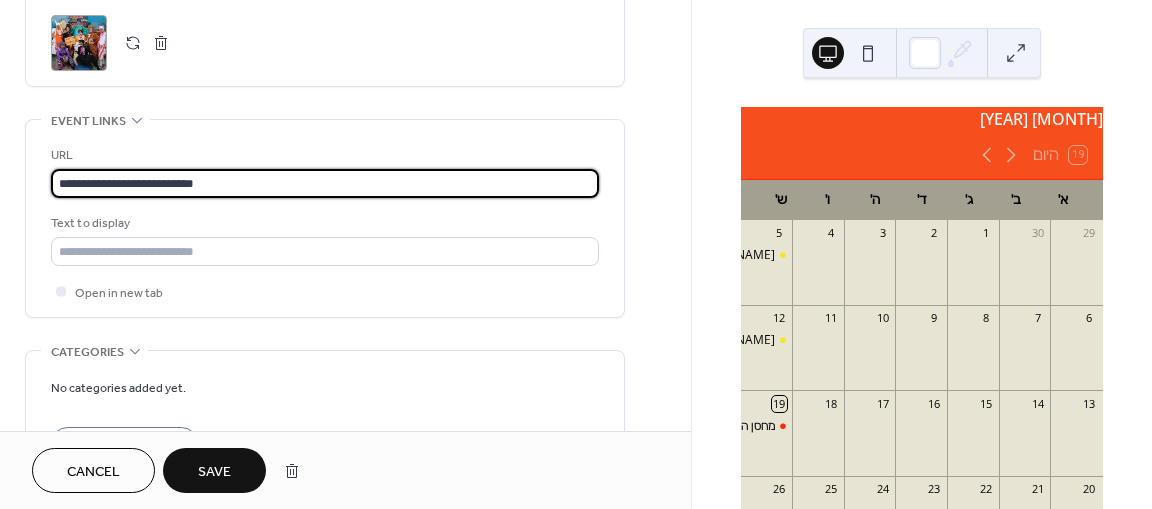 click on "**********" at bounding box center [576, 254] 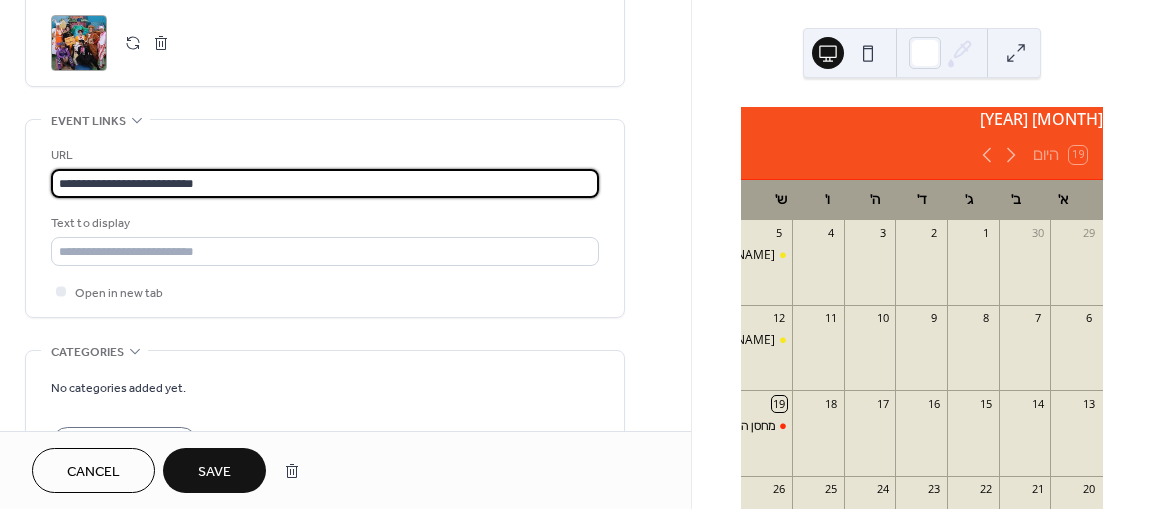 paste on "**********" 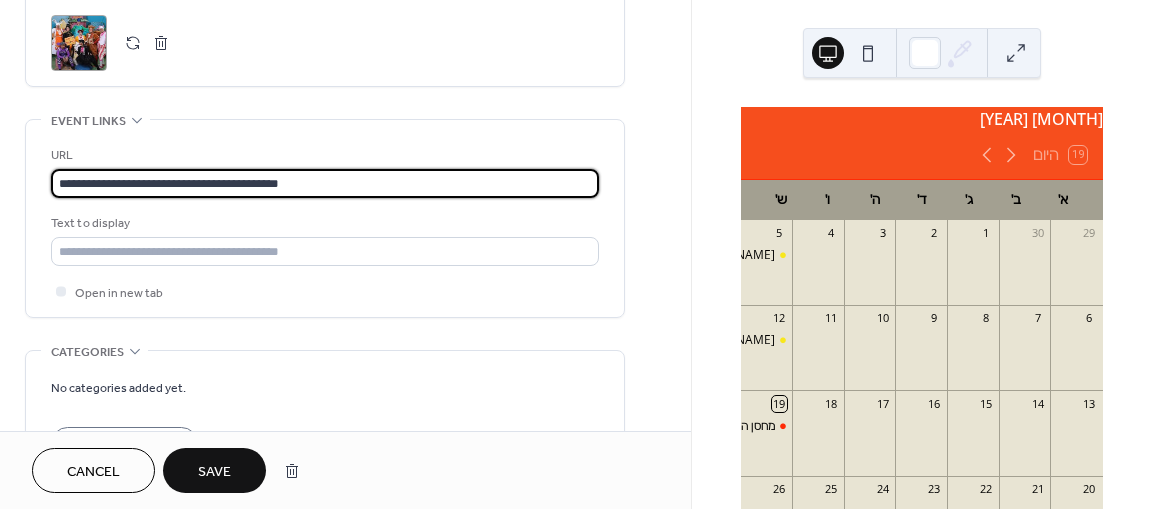 type on "**********" 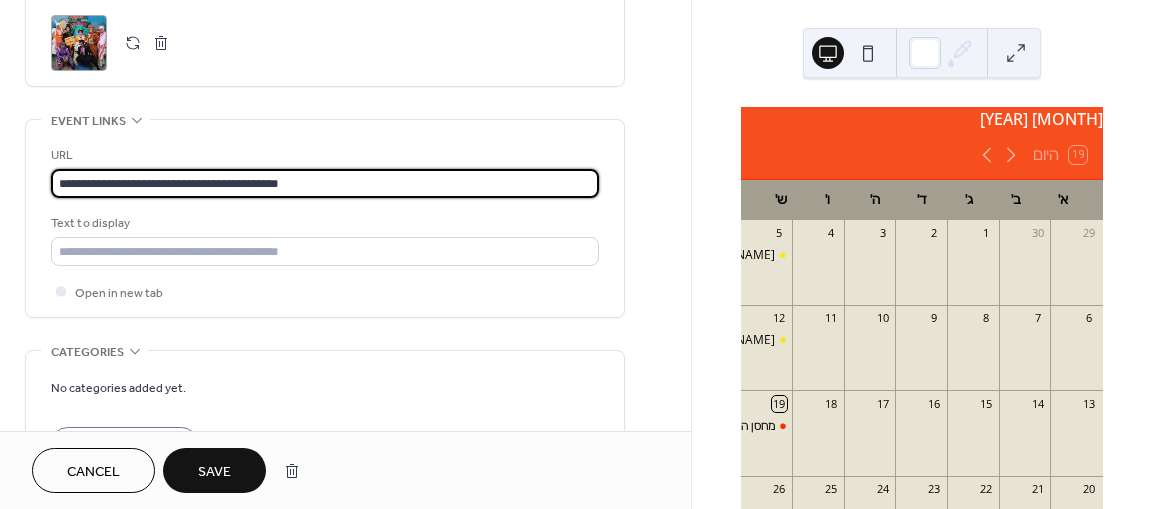 click on "Save" at bounding box center (214, 472) 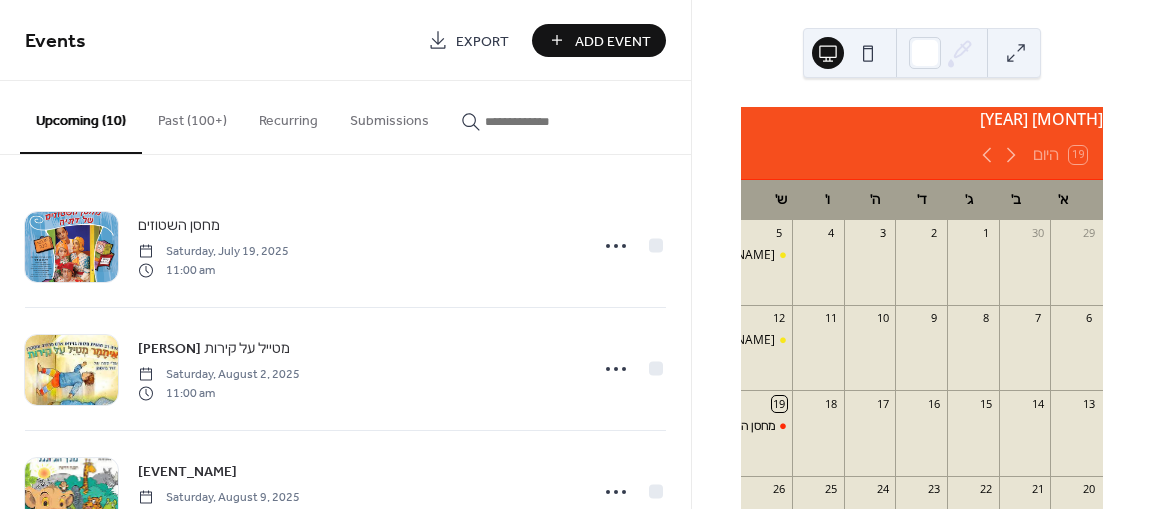 click on "Add Event" at bounding box center (613, 41) 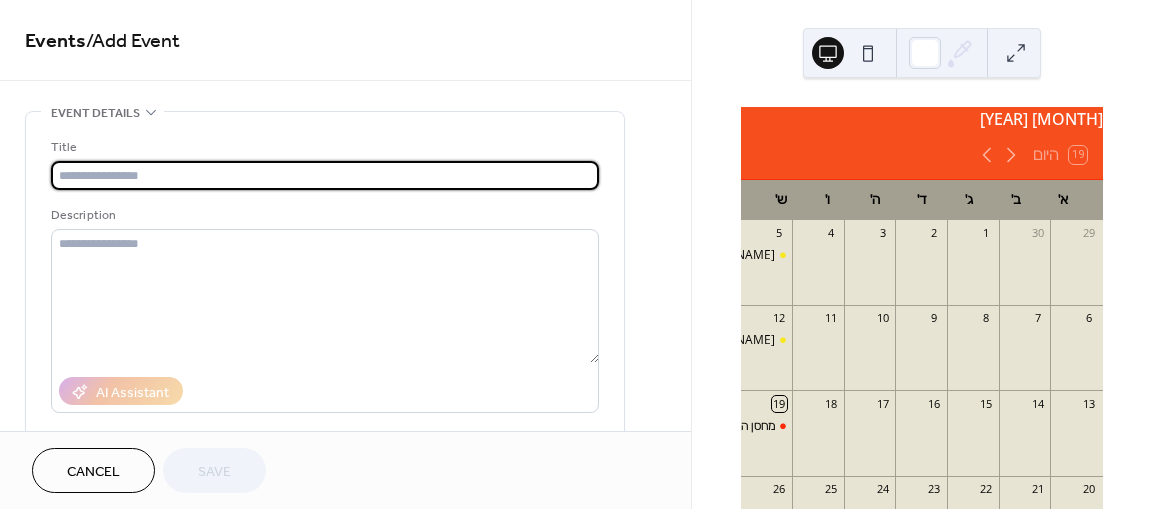 paste on "**********" 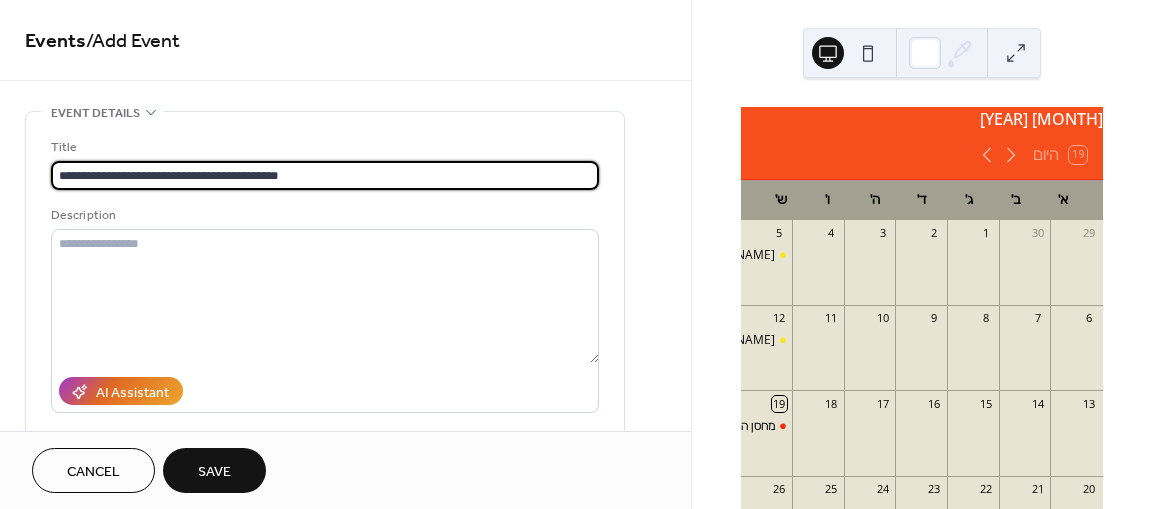 click on "**********" at bounding box center [325, 175] 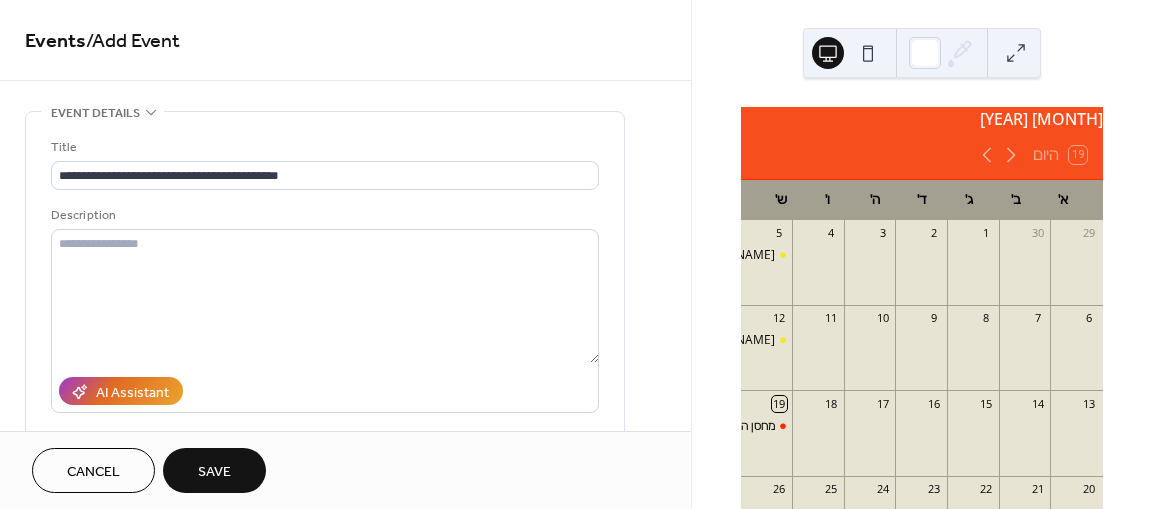 click on "**********" at bounding box center [345, 840] 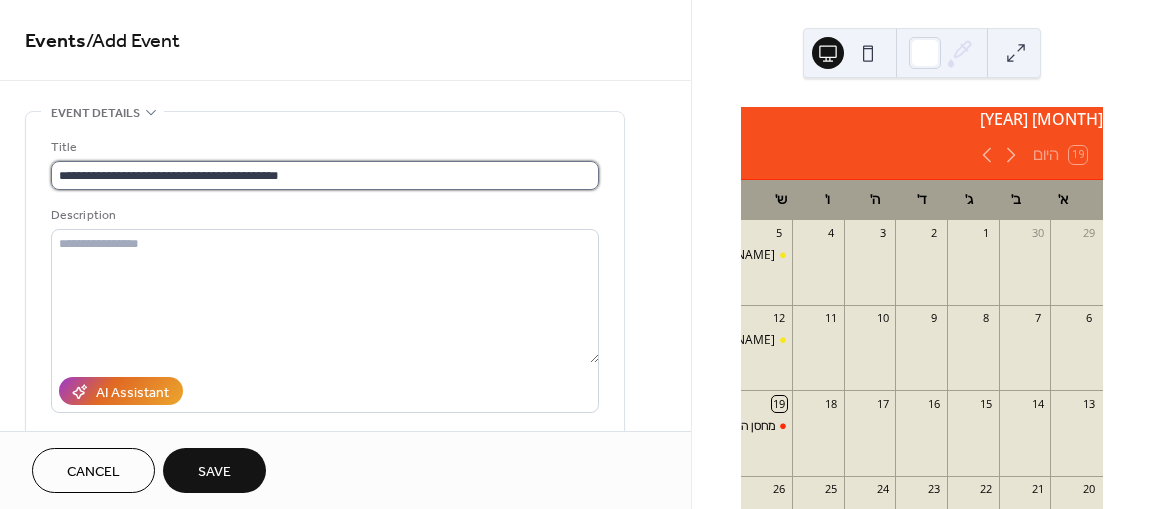 click on "**********" at bounding box center [325, 175] 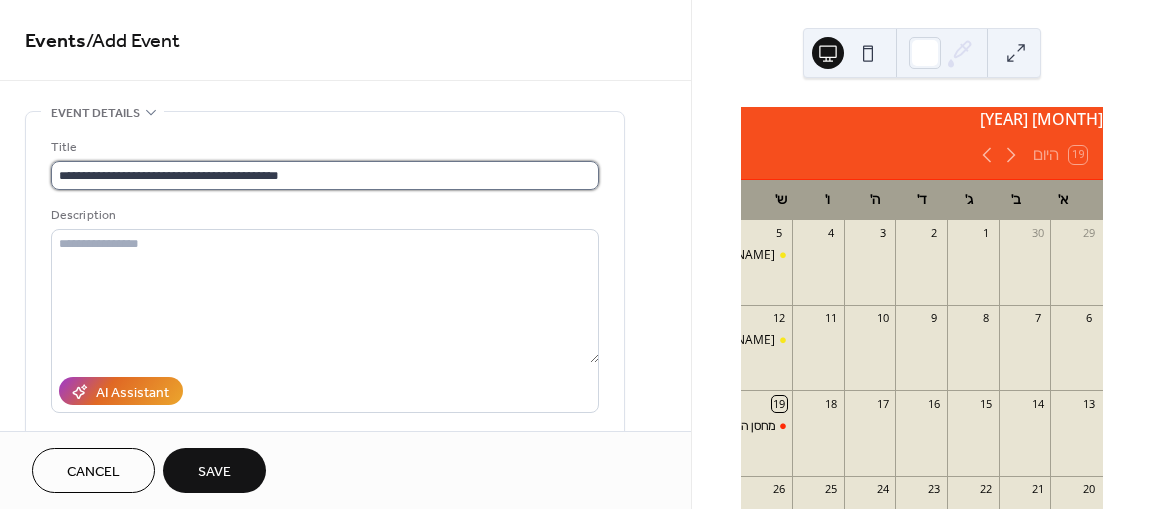 click on "**********" at bounding box center [325, 175] 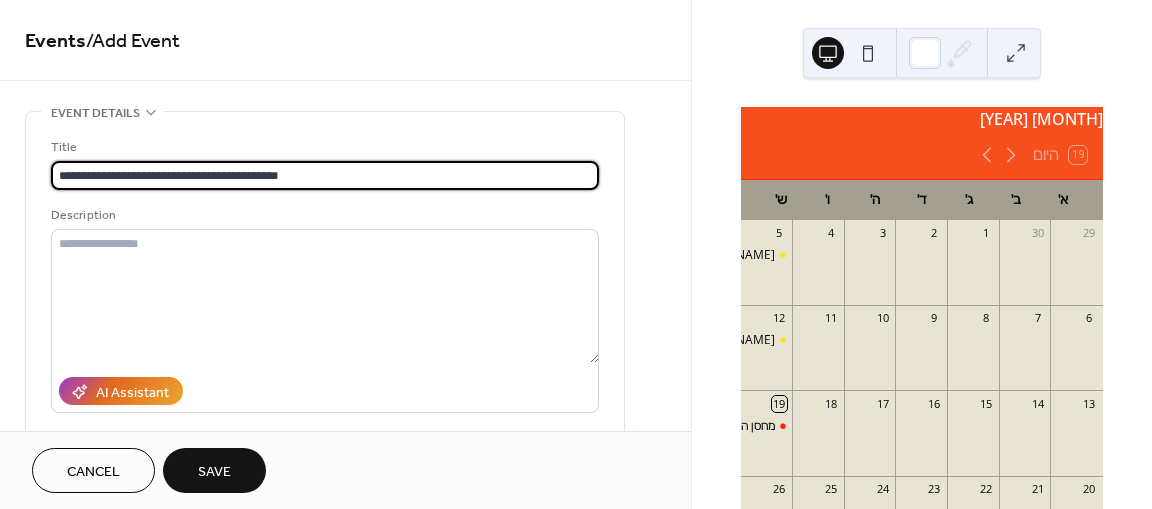 click on "**********" at bounding box center [325, 175] 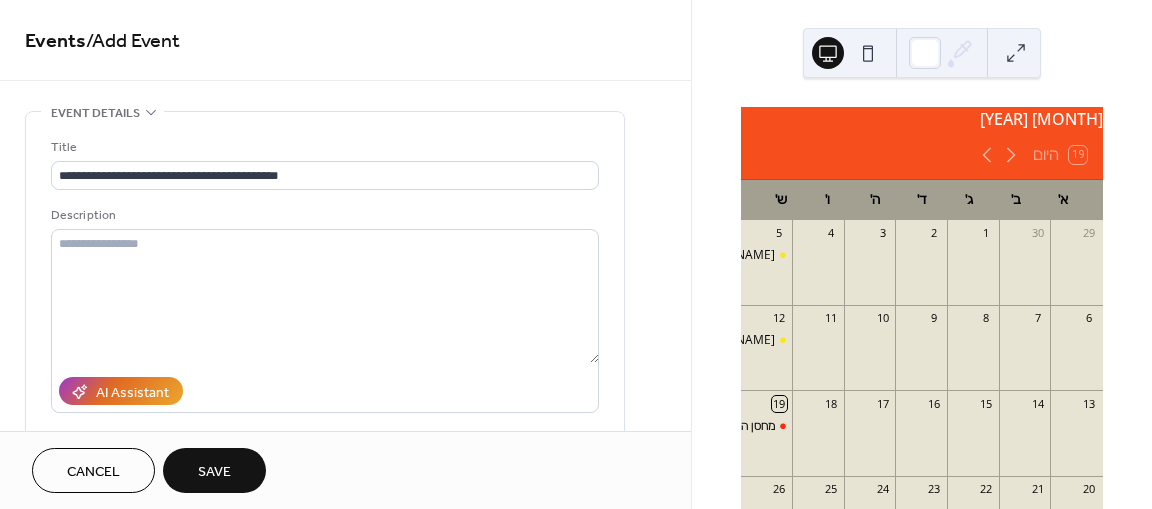 click on "**********" at bounding box center [345, 840] 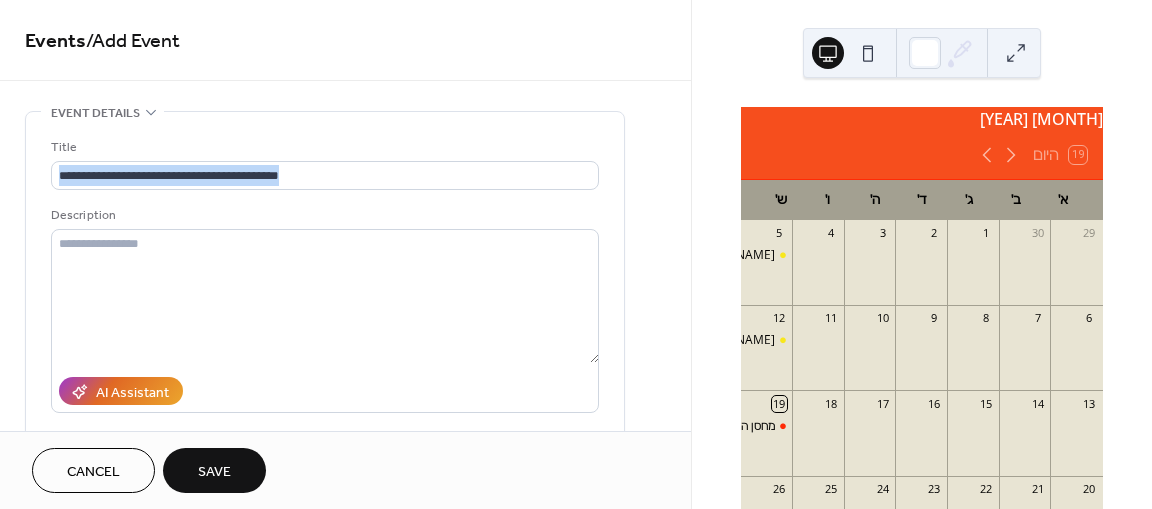 click on "**********" at bounding box center (345, 840) 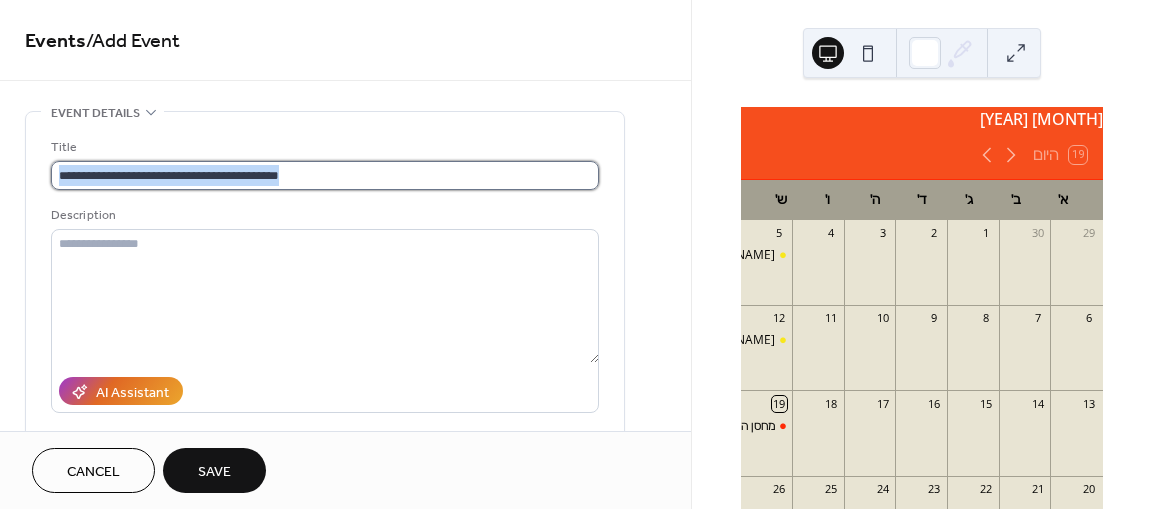 click on "**********" at bounding box center (325, 175) 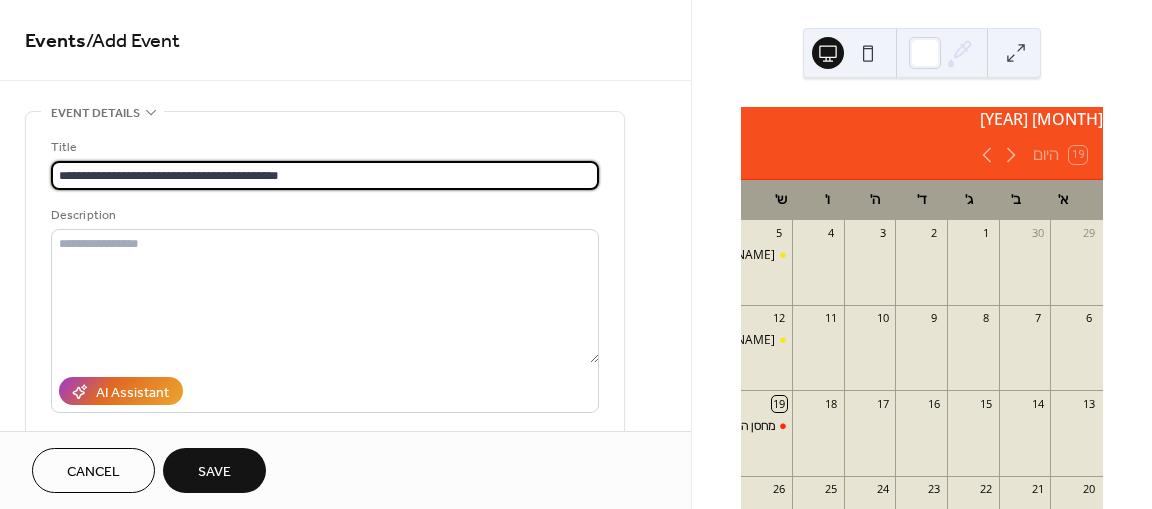 click on "**********" at bounding box center [325, 175] 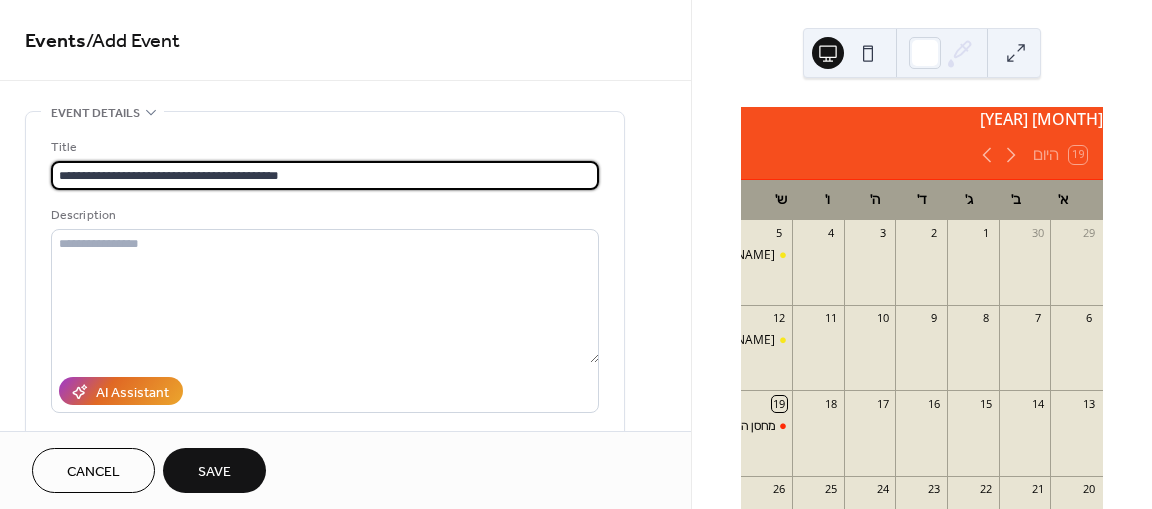 click on "**********" at bounding box center [325, 175] 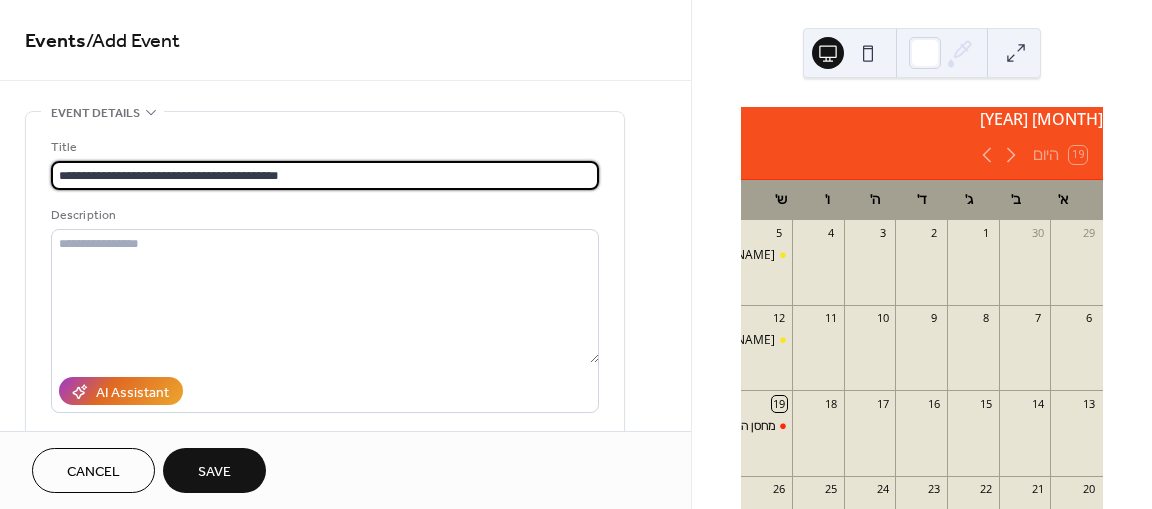 paste 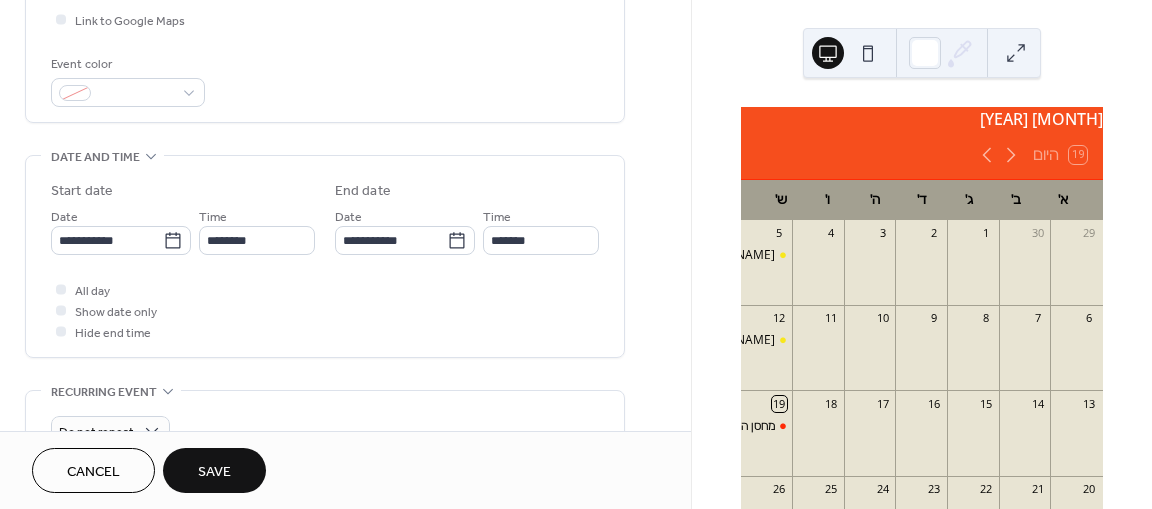 scroll, scrollTop: 500, scrollLeft: 0, axis: vertical 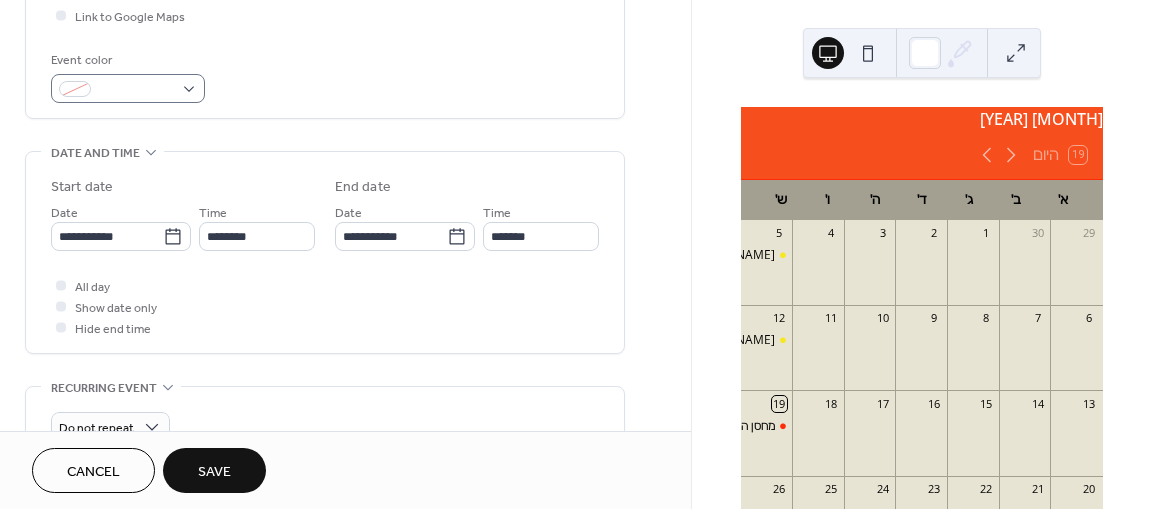 type on "**********" 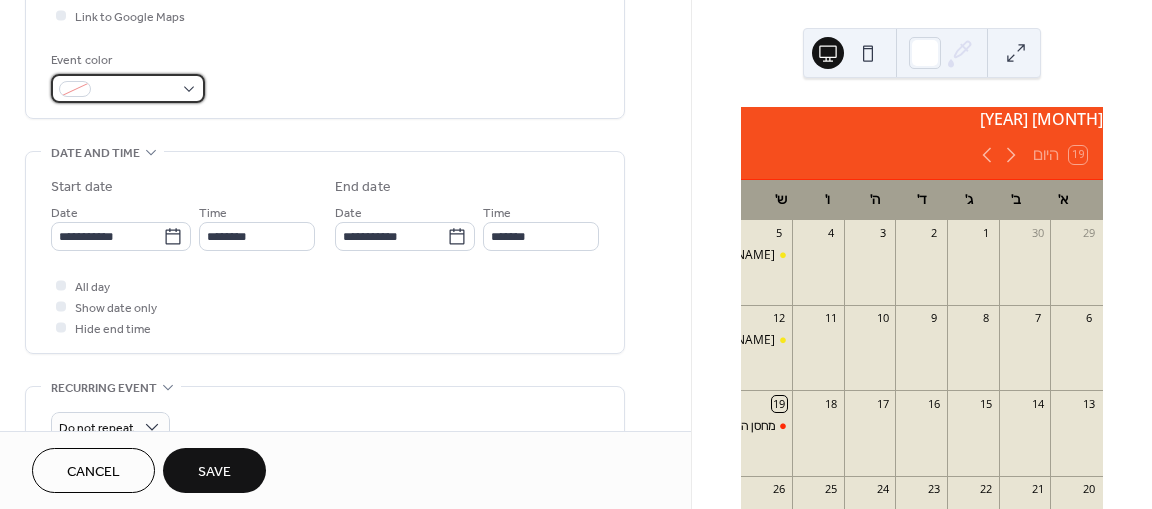 click at bounding box center (136, 90) 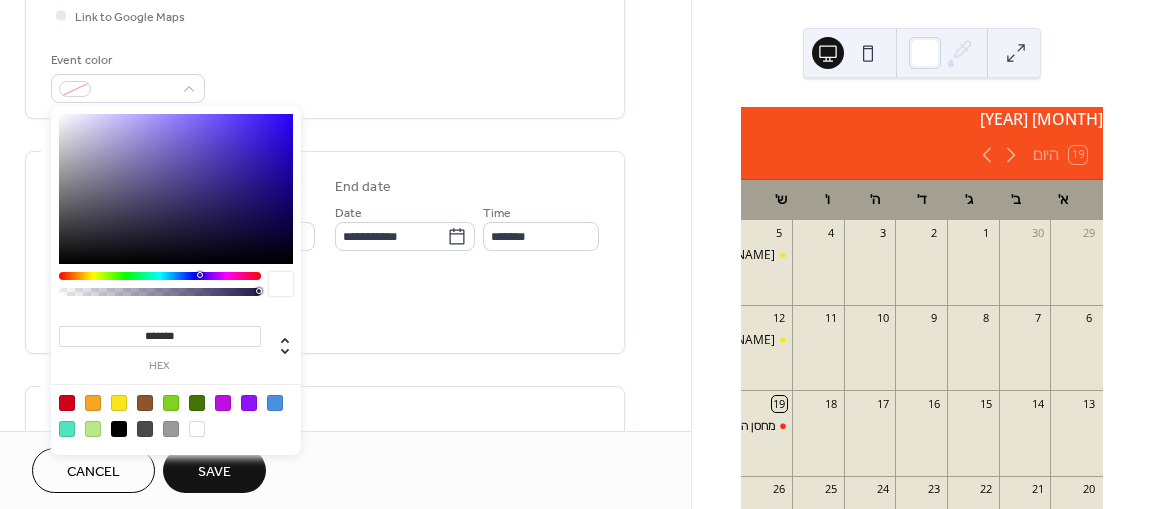 drag, startPoint x: 120, startPoint y: 400, endPoint x: 219, endPoint y: 345, distance: 113.25193 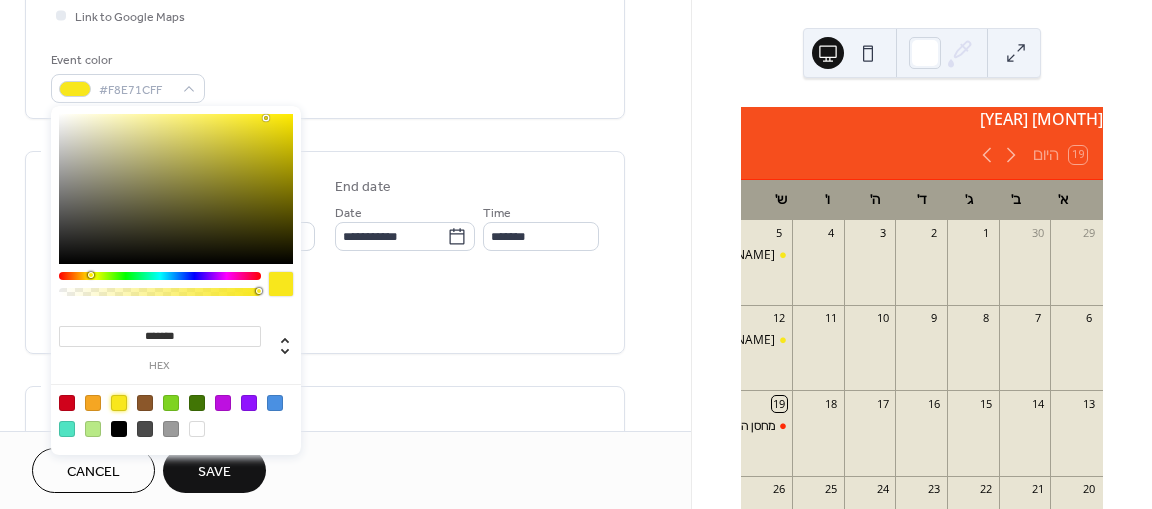 click 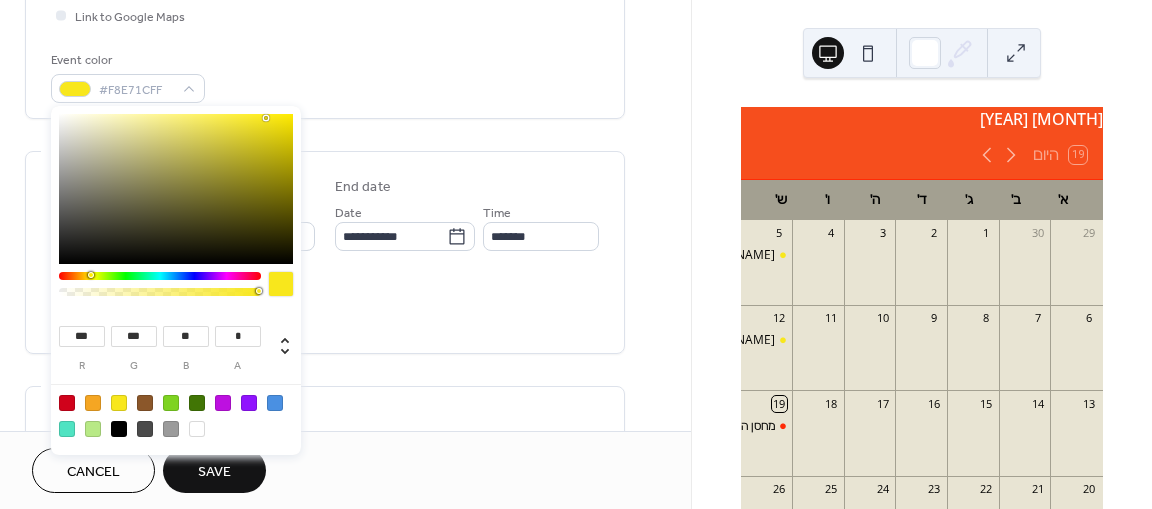 click on "All day Show date only Hide end time" at bounding box center [325, 306] 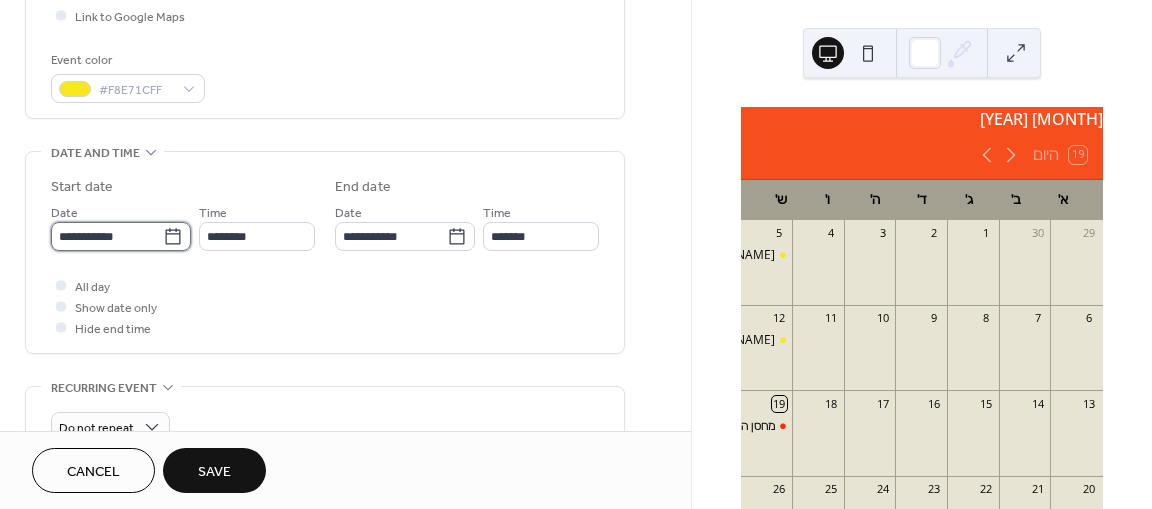 click on "**********" at bounding box center (107, 236) 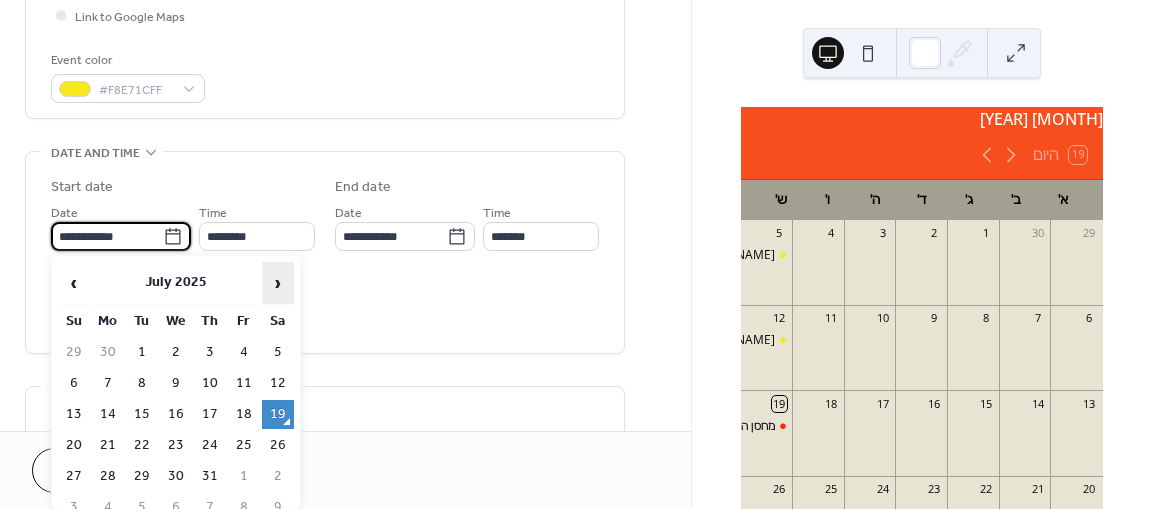 click on "›" at bounding box center [278, 283] 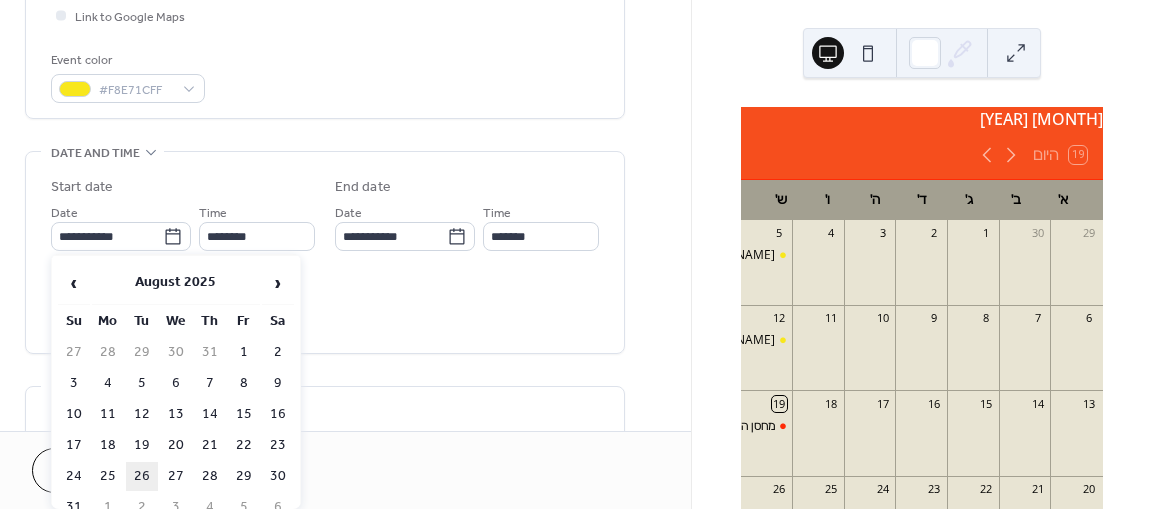 click on "26" at bounding box center [142, 476] 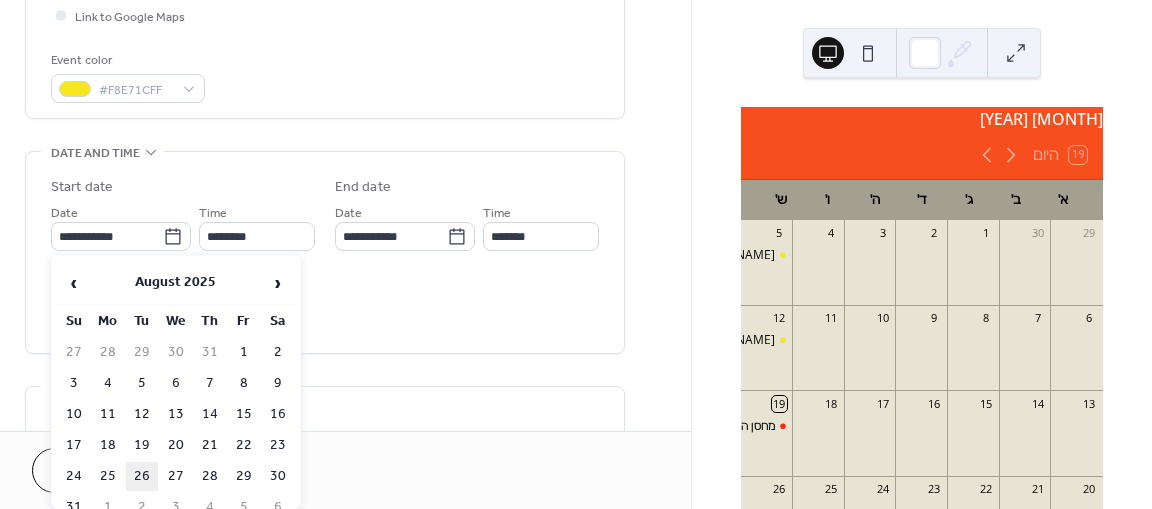 type on "**********" 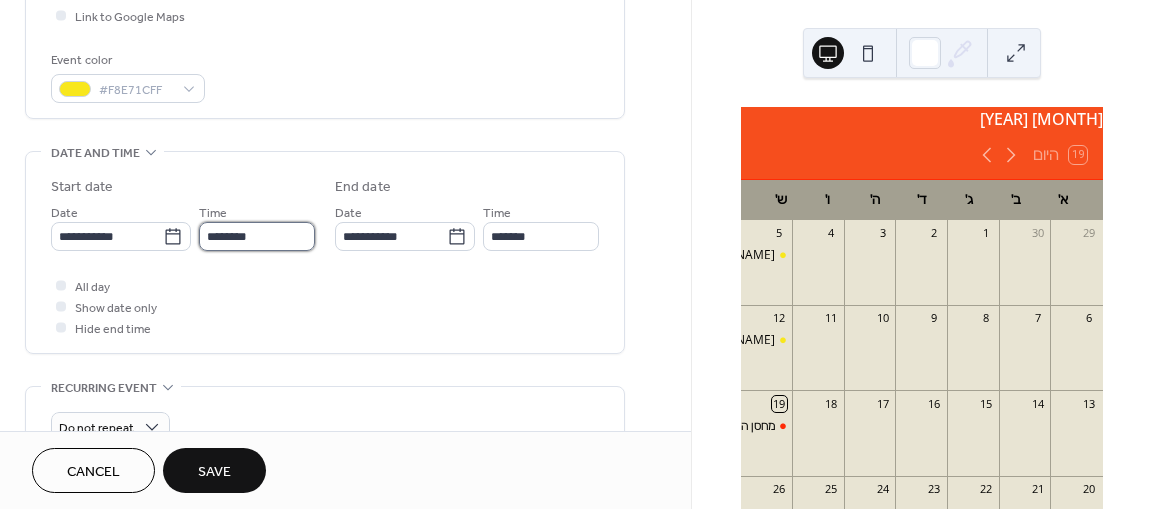 click on "********" at bounding box center [257, 236] 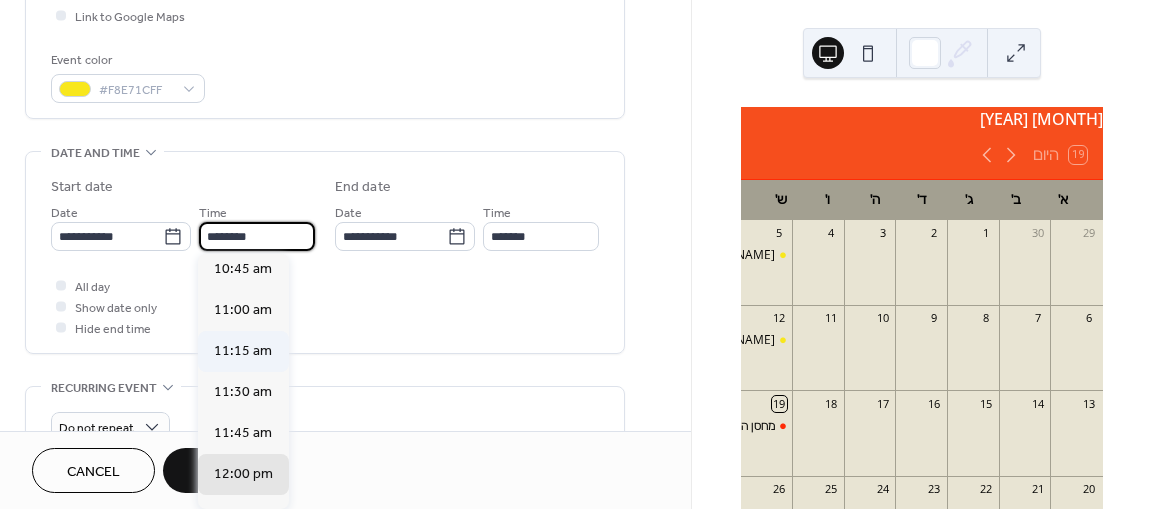 scroll, scrollTop: 1768, scrollLeft: 0, axis: vertical 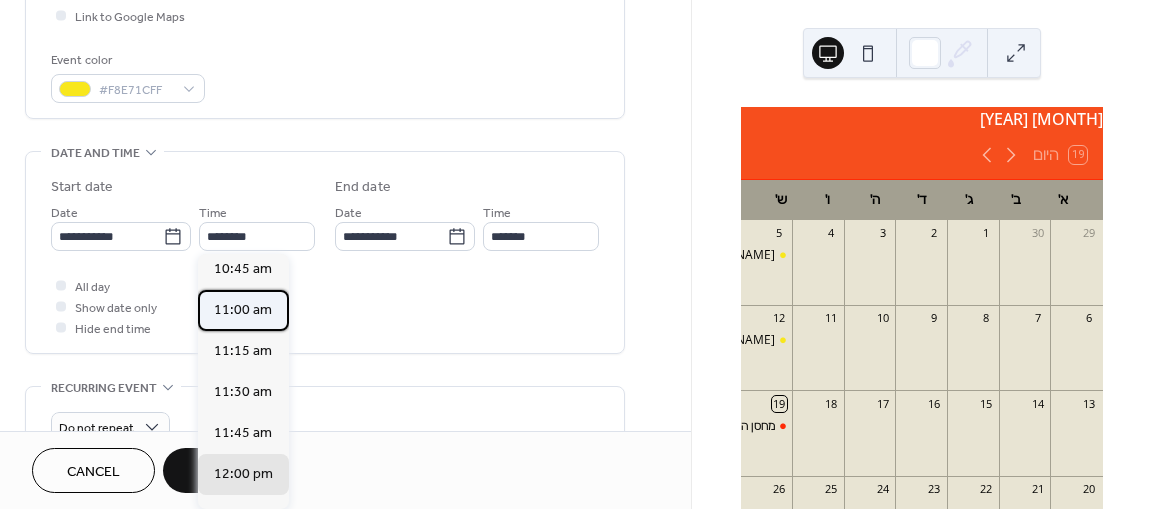 click on "11:00 am" at bounding box center (243, 309) 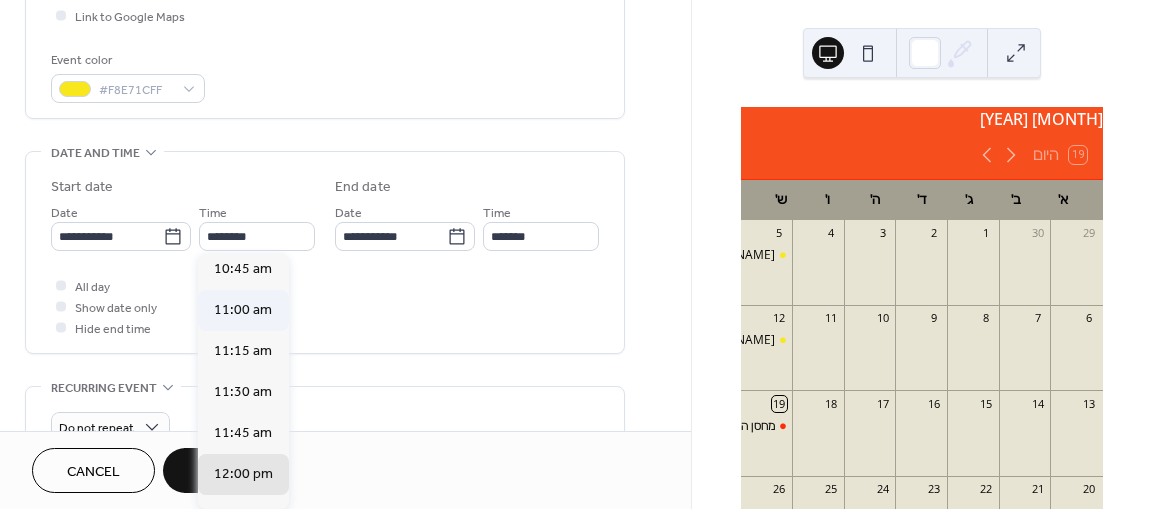 type on "********" 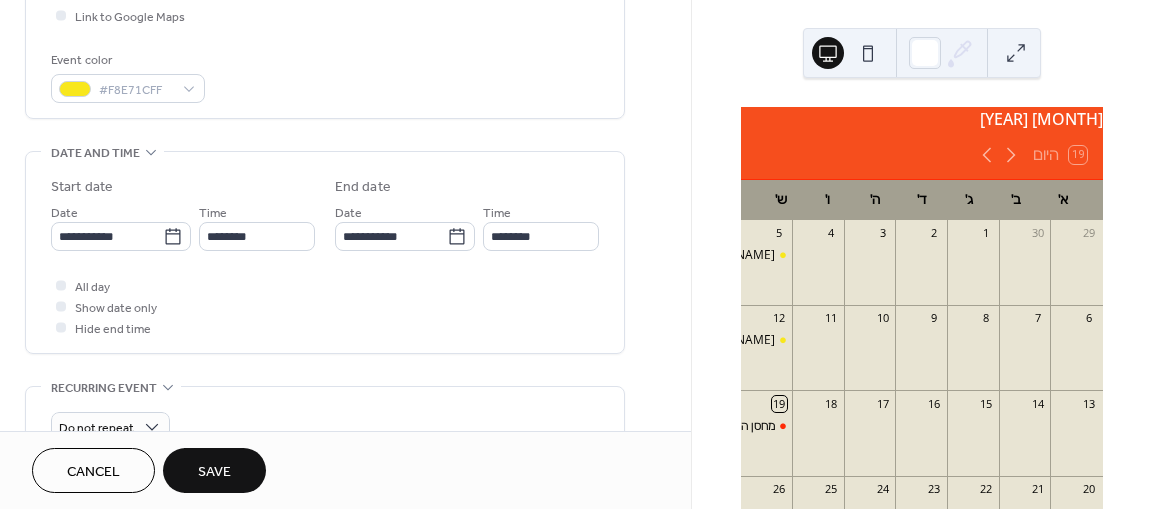 click on "**********" at bounding box center (325, 330) 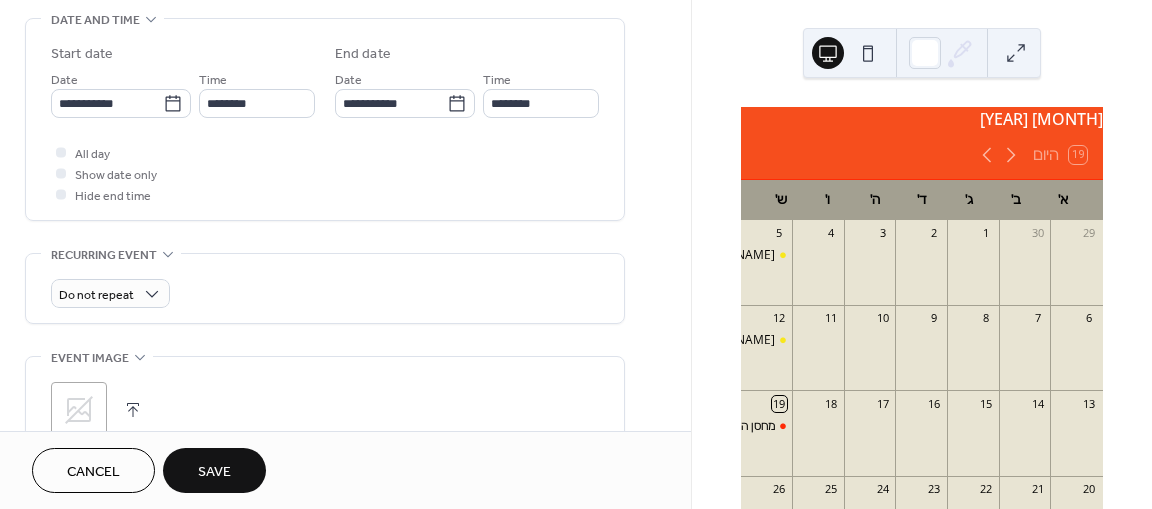 scroll, scrollTop: 900, scrollLeft: 0, axis: vertical 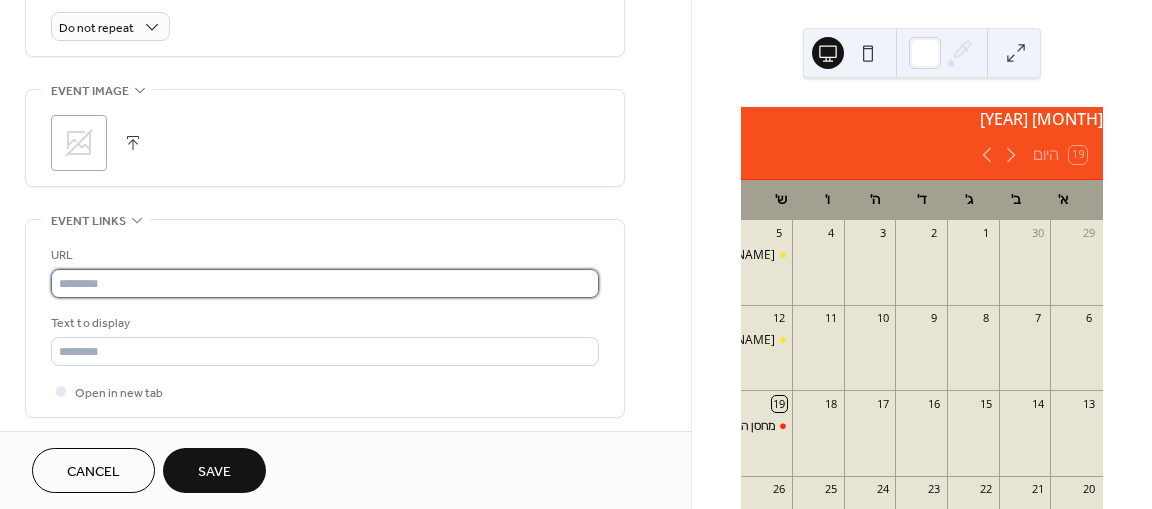 click at bounding box center (325, 283) 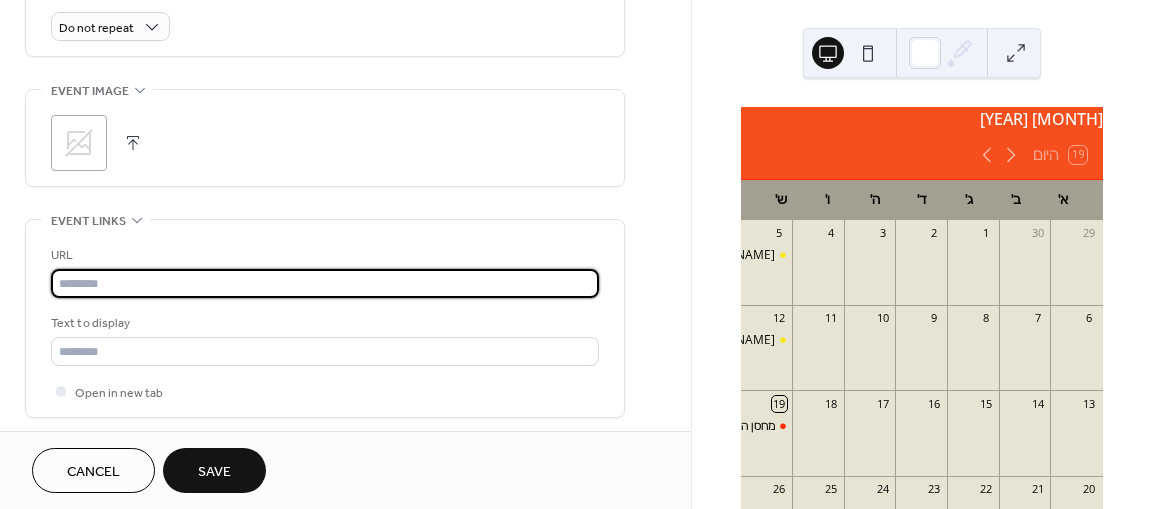 paste on "**********" 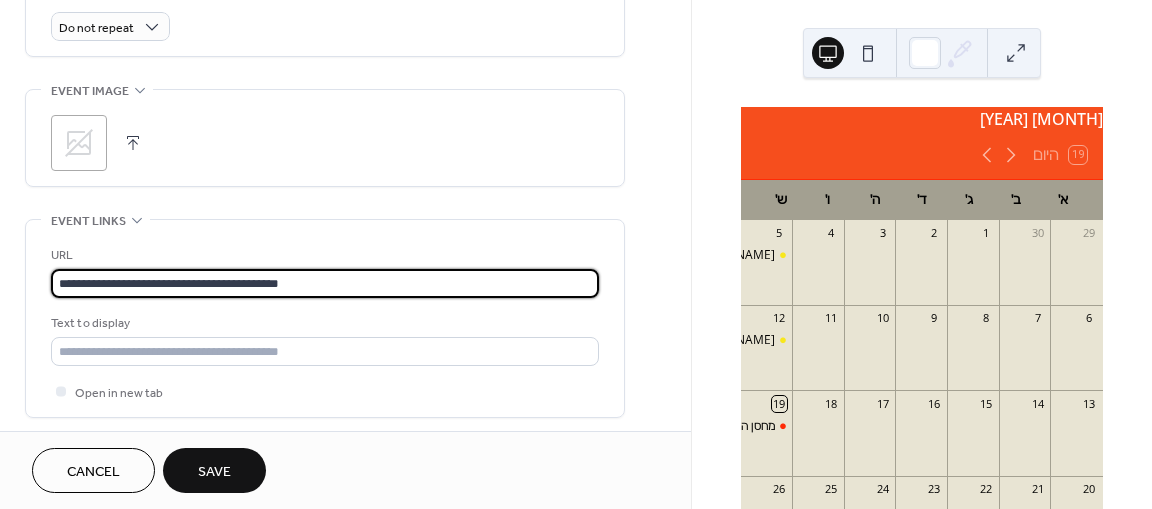 type on "**********" 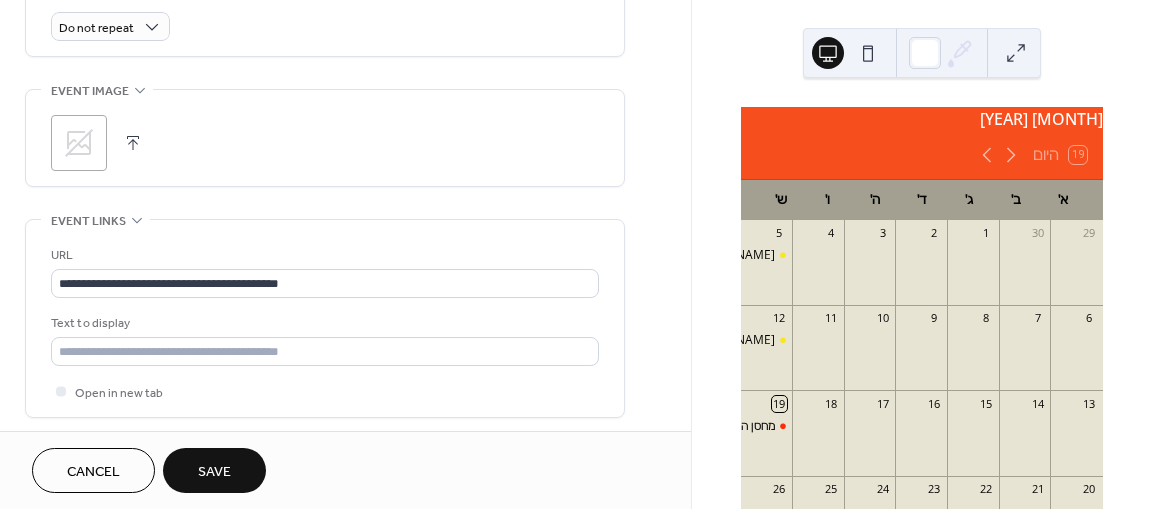 click 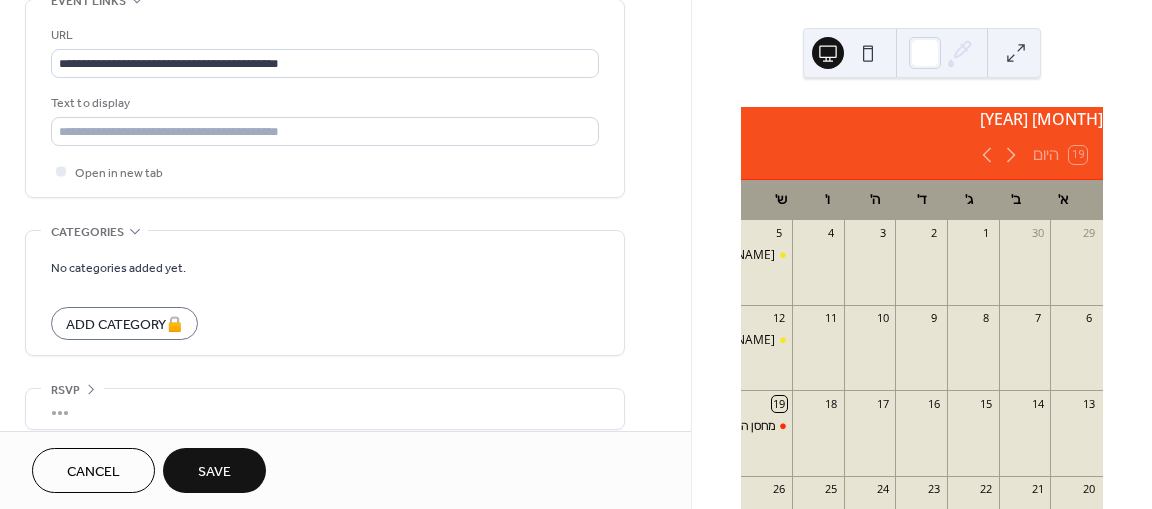 scroll, scrollTop: 1133, scrollLeft: 0, axis: vertical 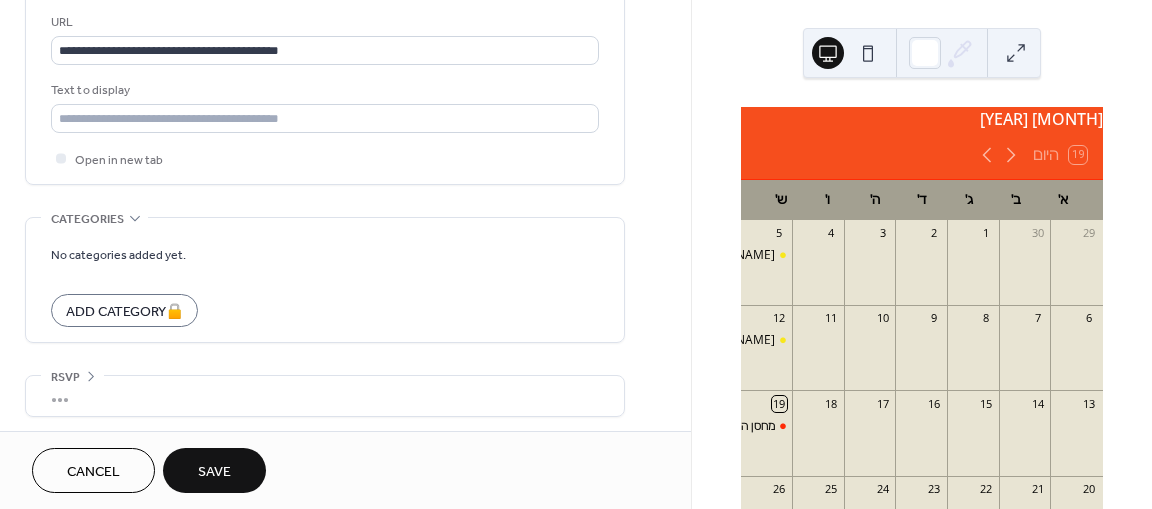 click on "Save" at bounding box center (214, 472) 